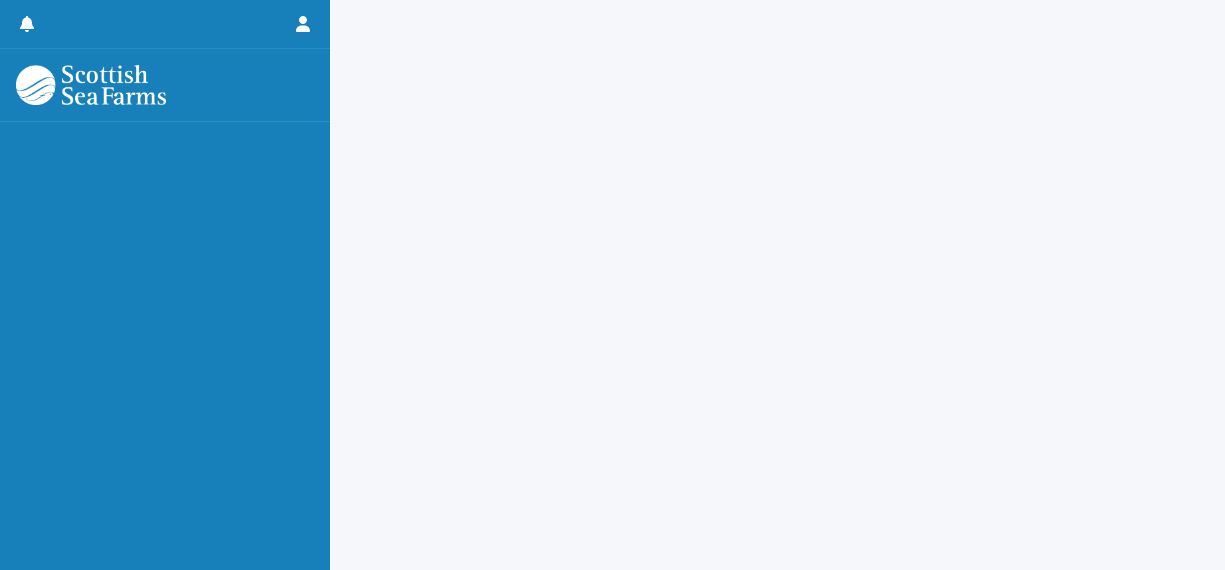 scroll, scrollTop: 0, scrollLeft: 0, axis: both 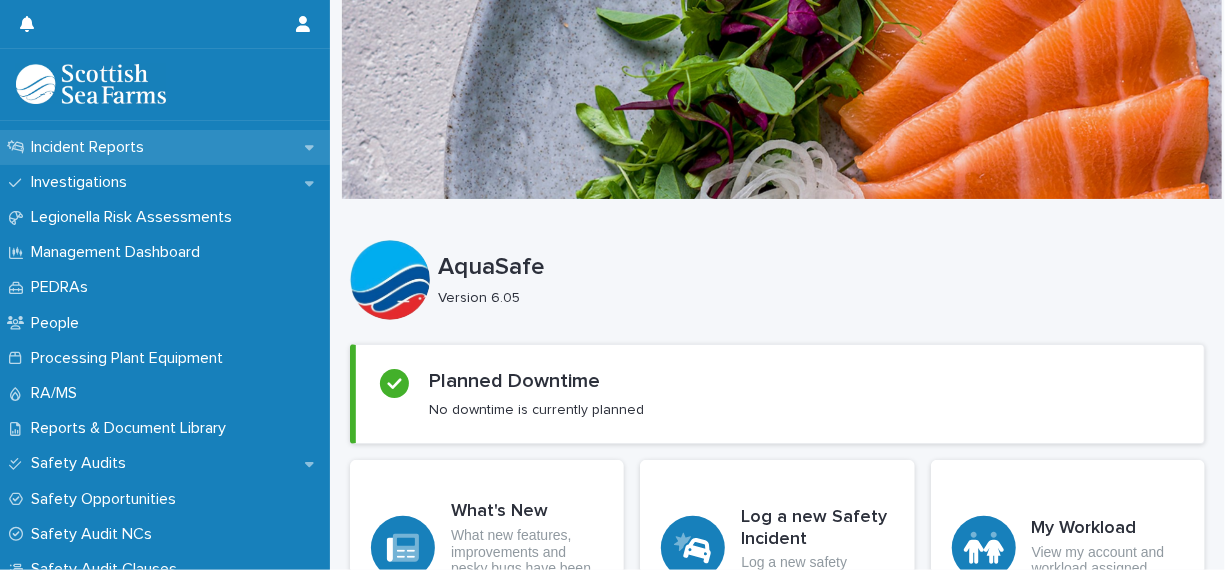 click on "Incident Reports" at bounding box center (165, 147) 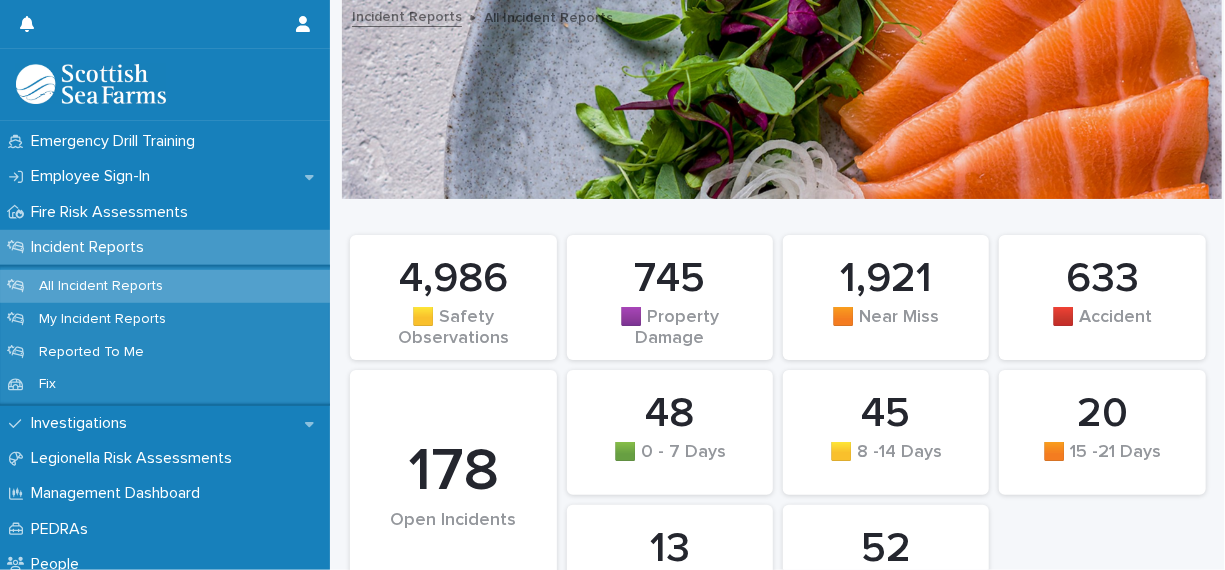 scroll, scrollTop: 800, scrollLeft: 0, axis: vertical 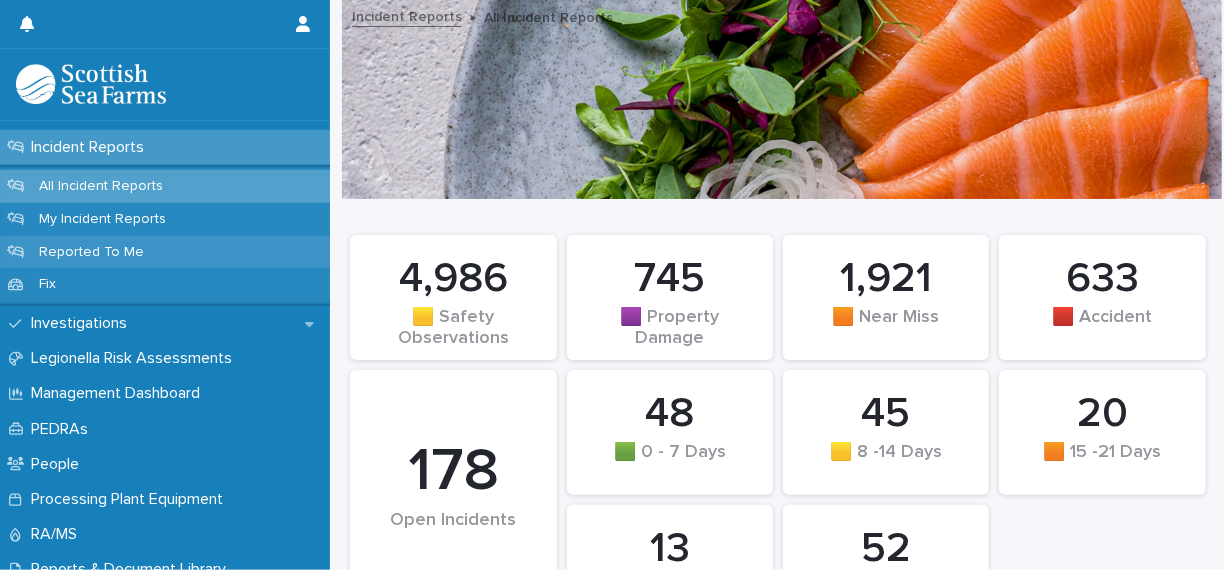 click on "Reported To Me" at bounding box center (165, 252) 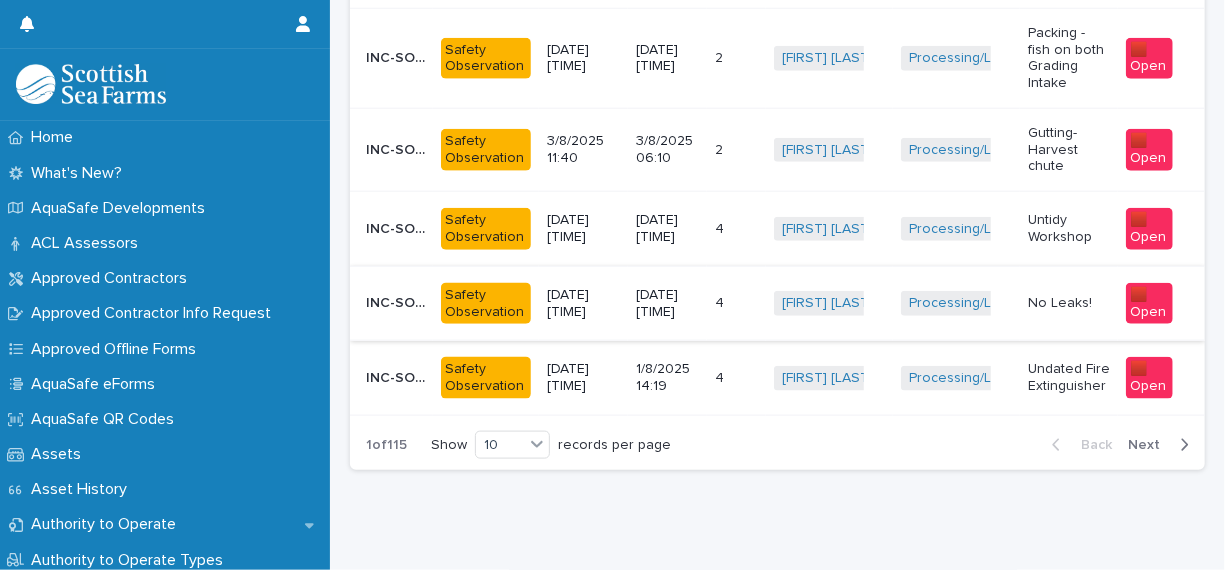 scroll, scrollTop: 1013, scrollLeft: 0, axis: vertical 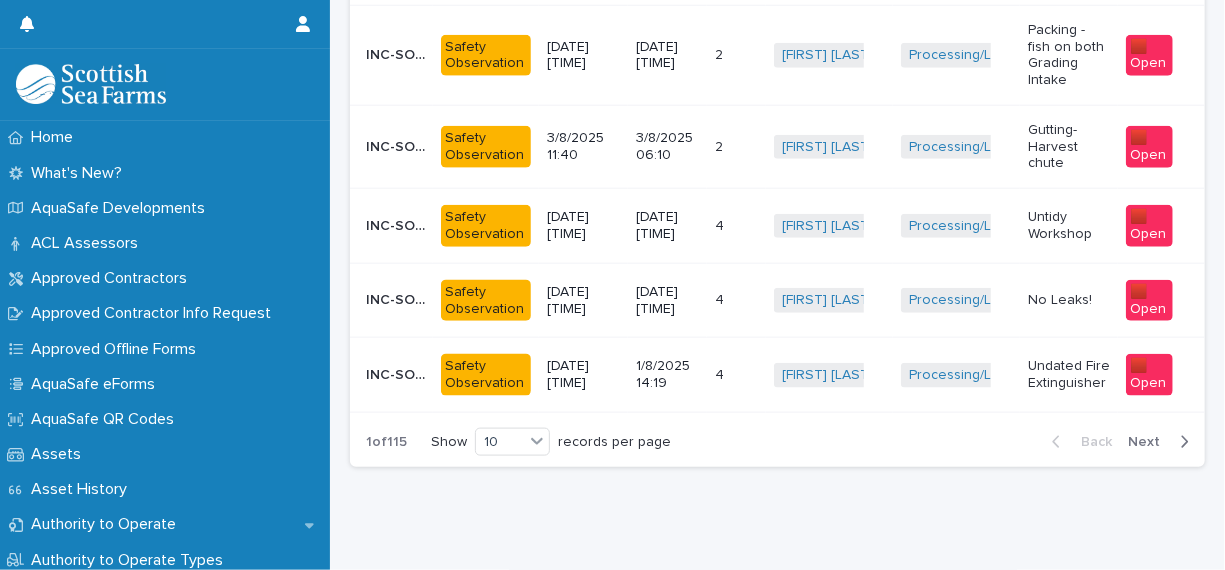 click on "Next" at bounding box center [1150, 442] 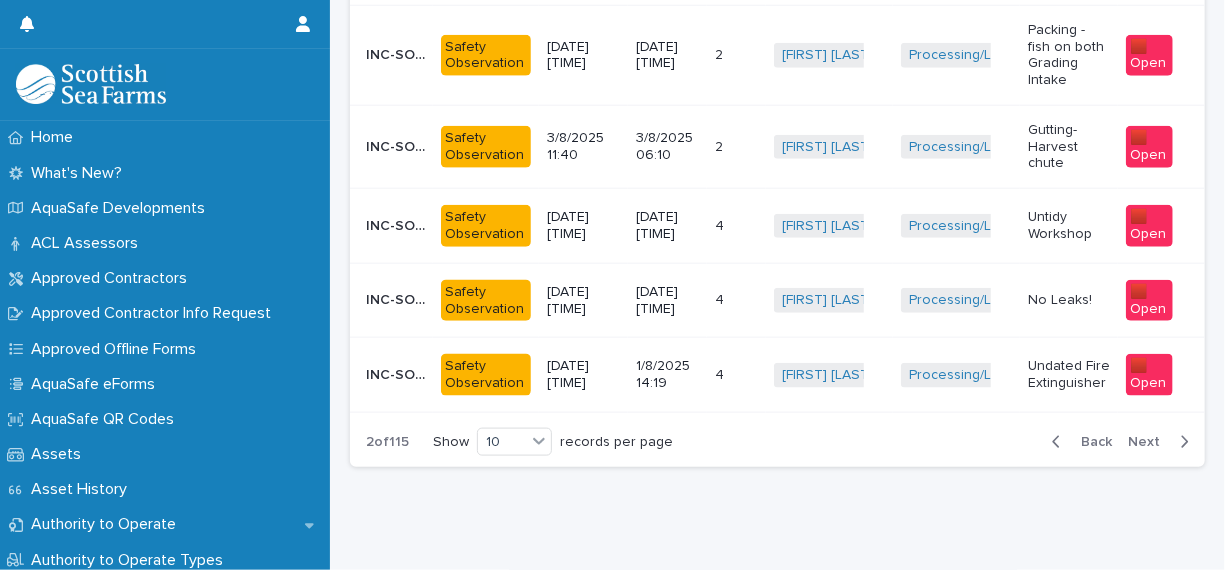 click on "Next" at bounding box center [1150, 442] 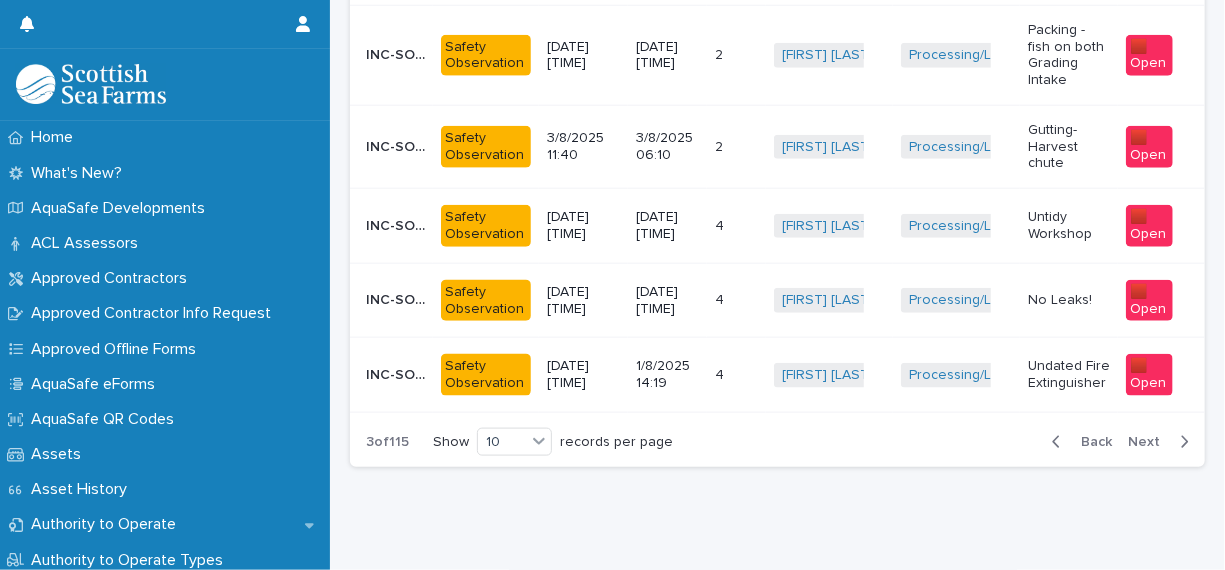 click on "Next" at bounding box center [1150, 442] 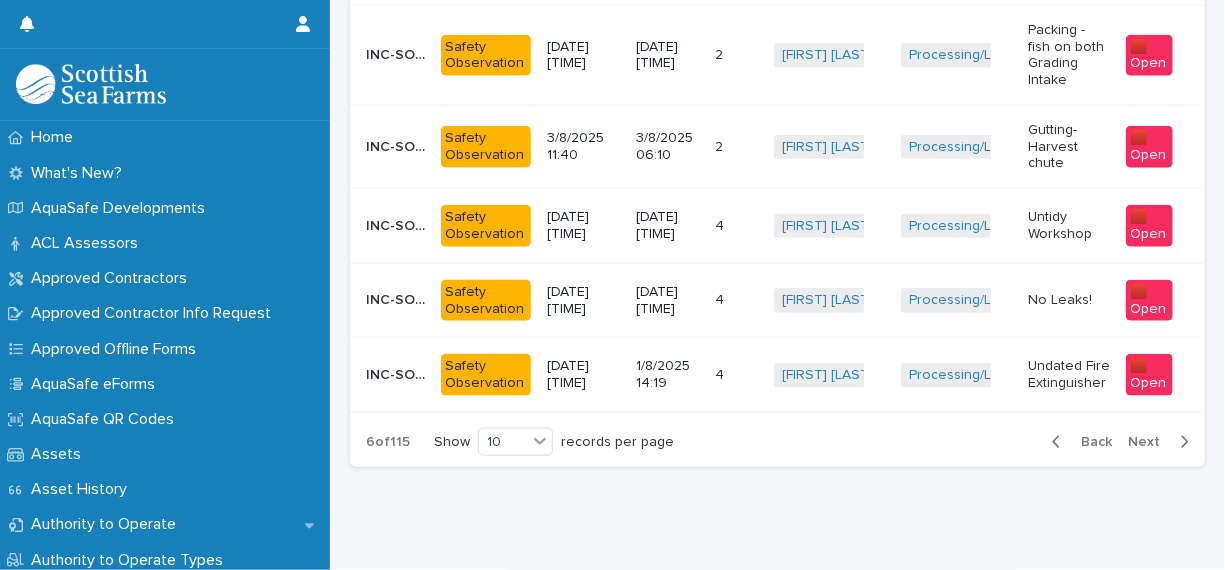 click on "Next" at bounding box center [1150, 442] 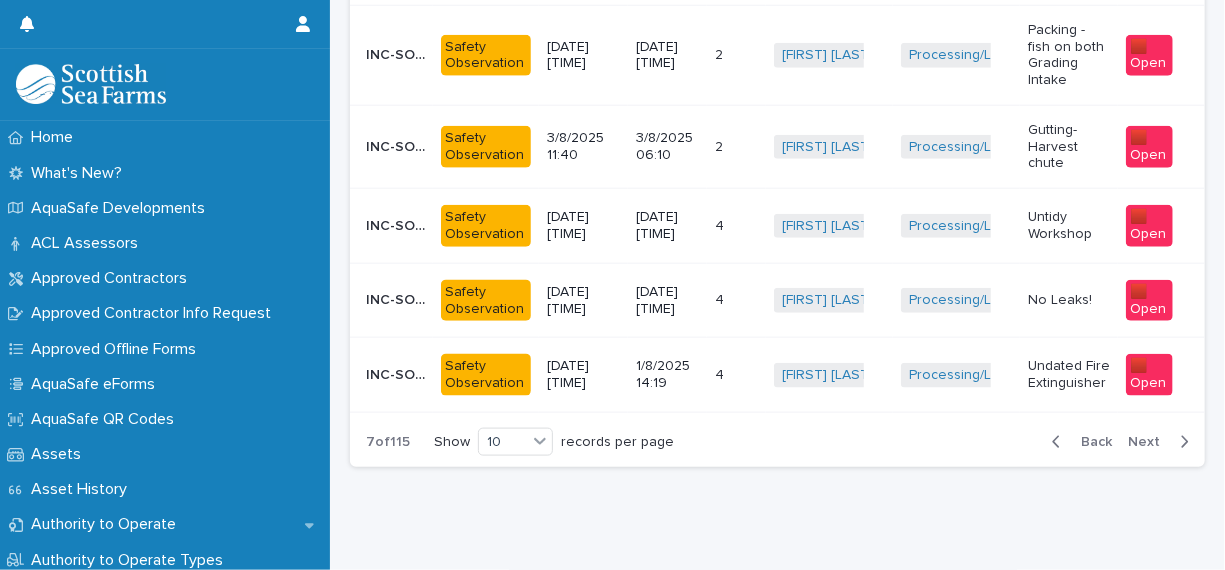 click on "Next" at bounding box center [1150, 442] 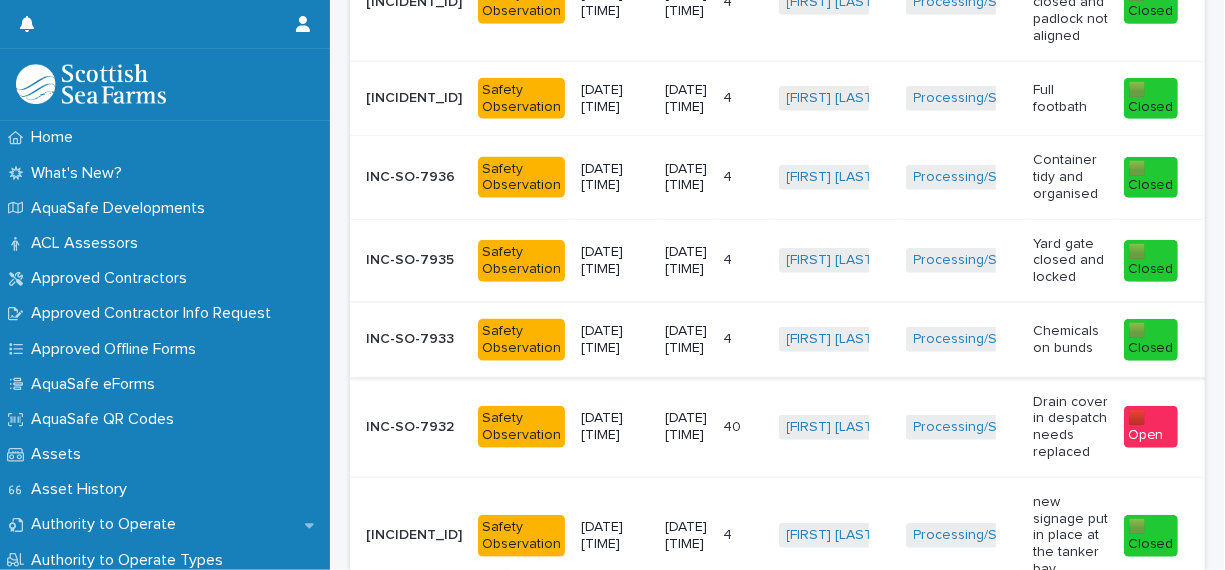 scroll, scrollTop: 1013, scrollLeft: 0, axis: vertical 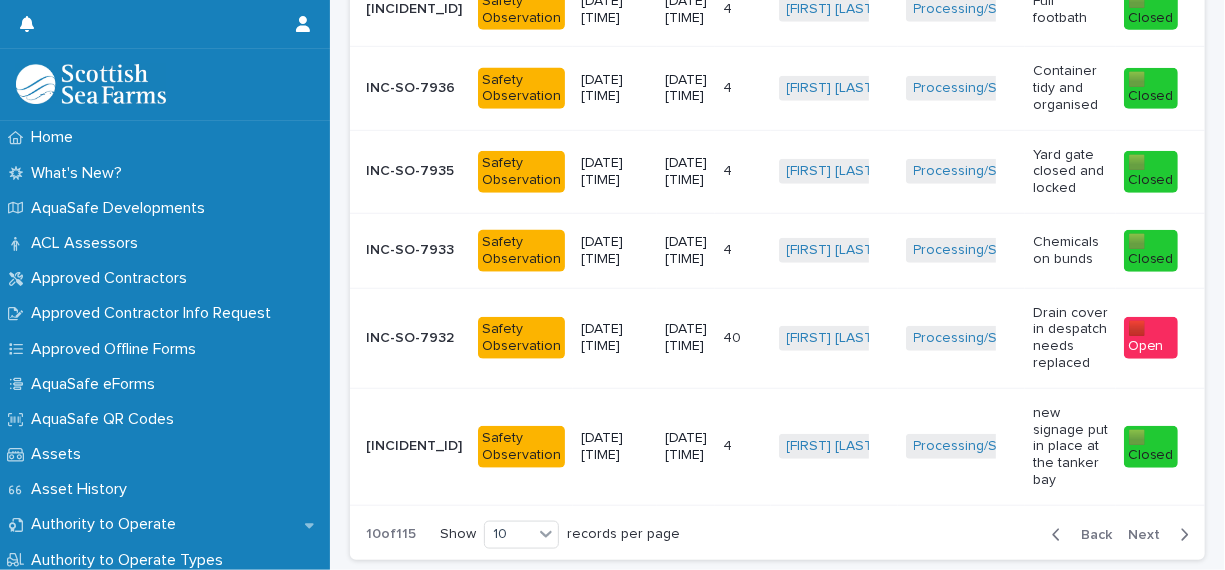 click on "Back" at bounding box center [1090, 535] 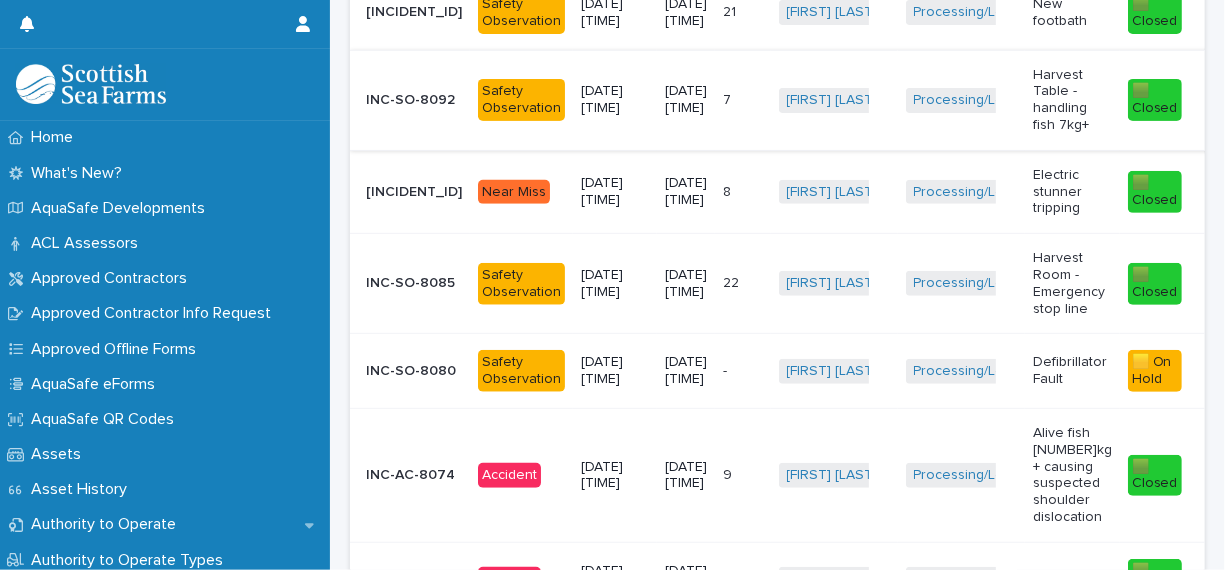scroll, scrollTop: 846, scrollLeft: 0, axis: vertical 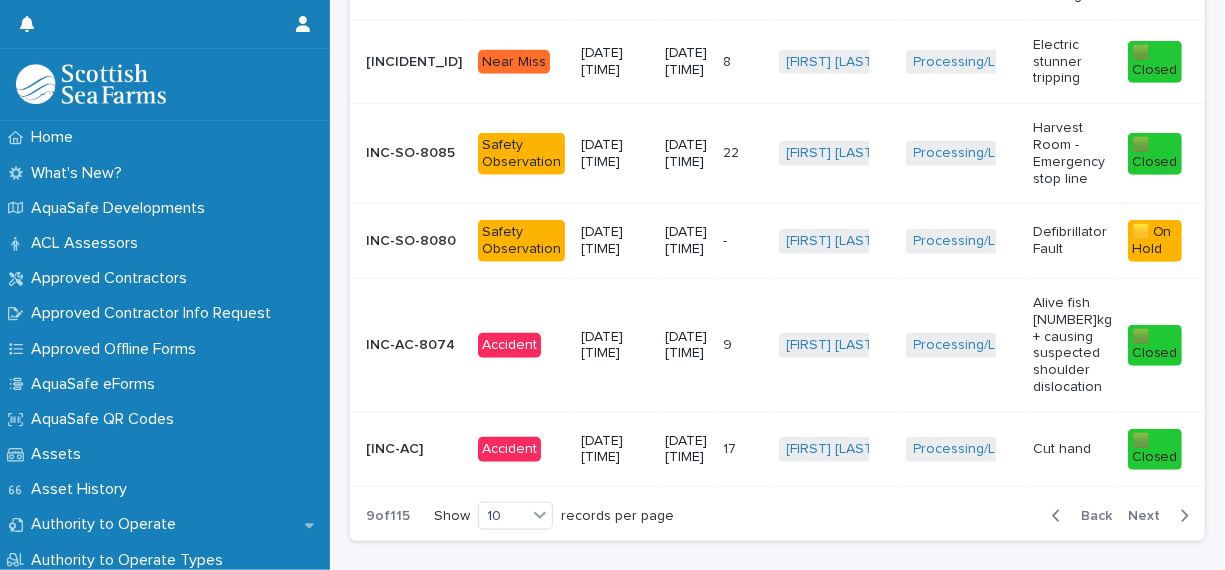 click on "Back" at bounding box center [1090, 516] 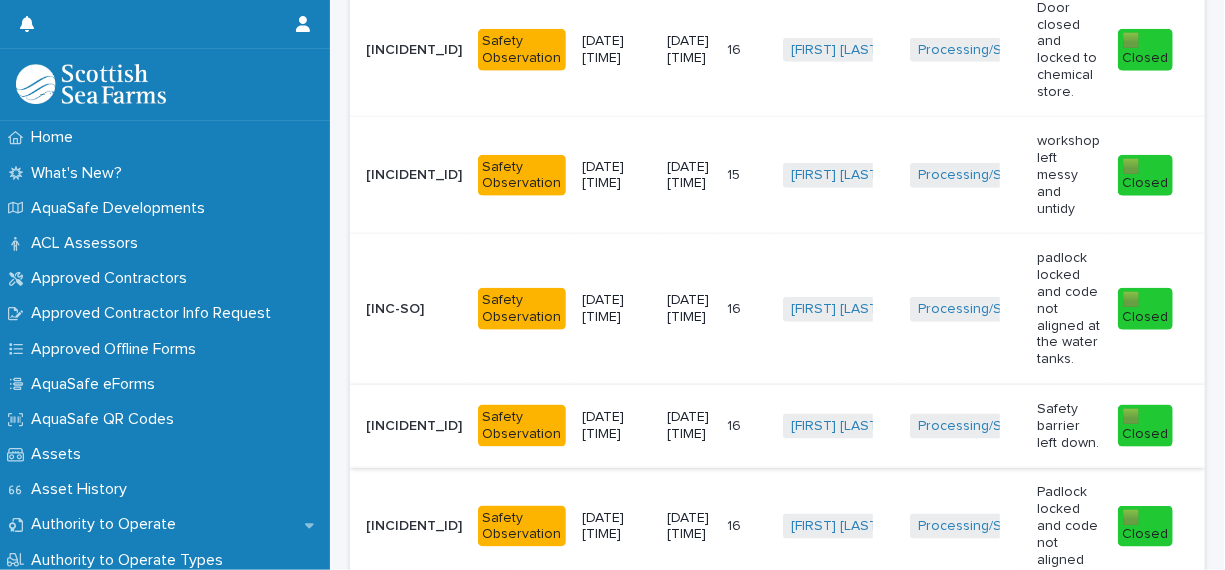 scroll, scrollTop: 1140, scrollLeft: 0, axis: vertical 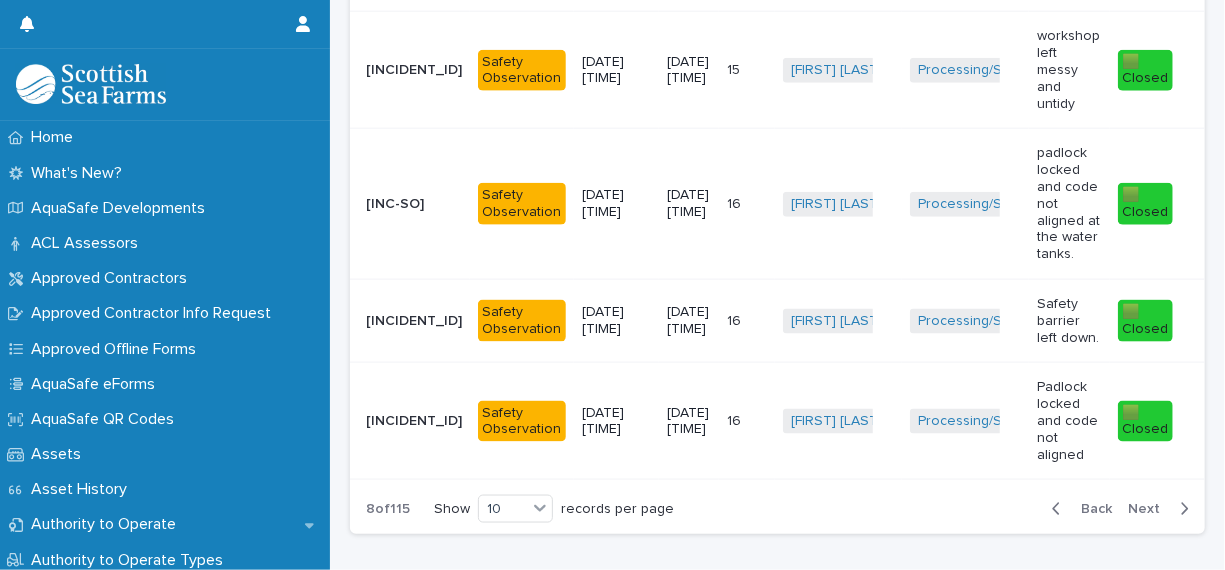 click on "Back" at bounding box center [1090, 509] 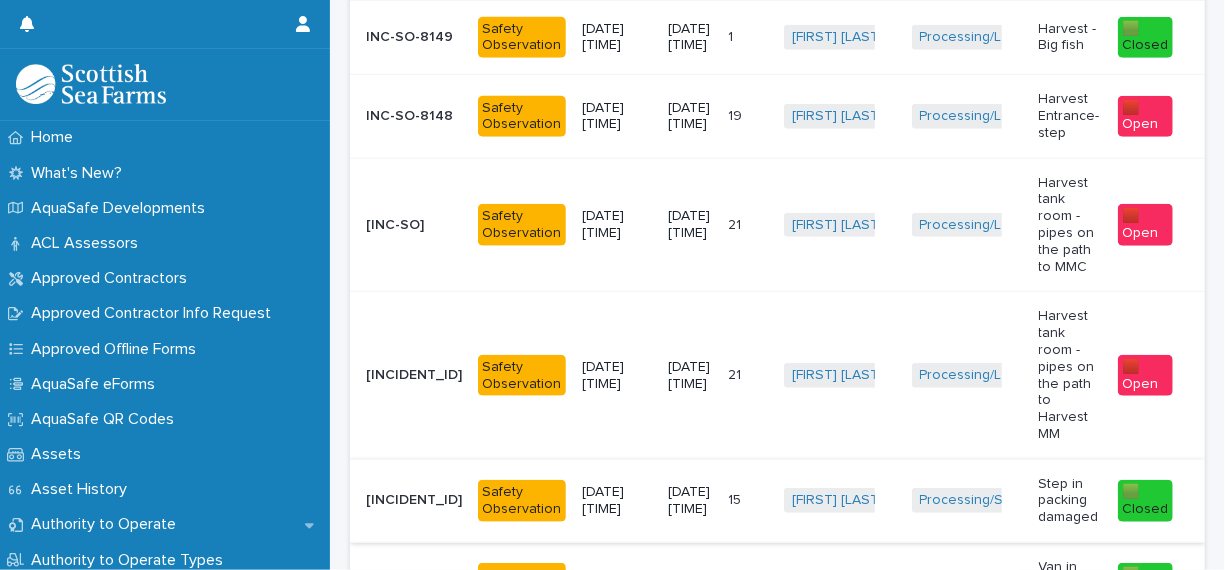 scroll, scrollTop: 837, scrollLeft: 0, axis: vertical 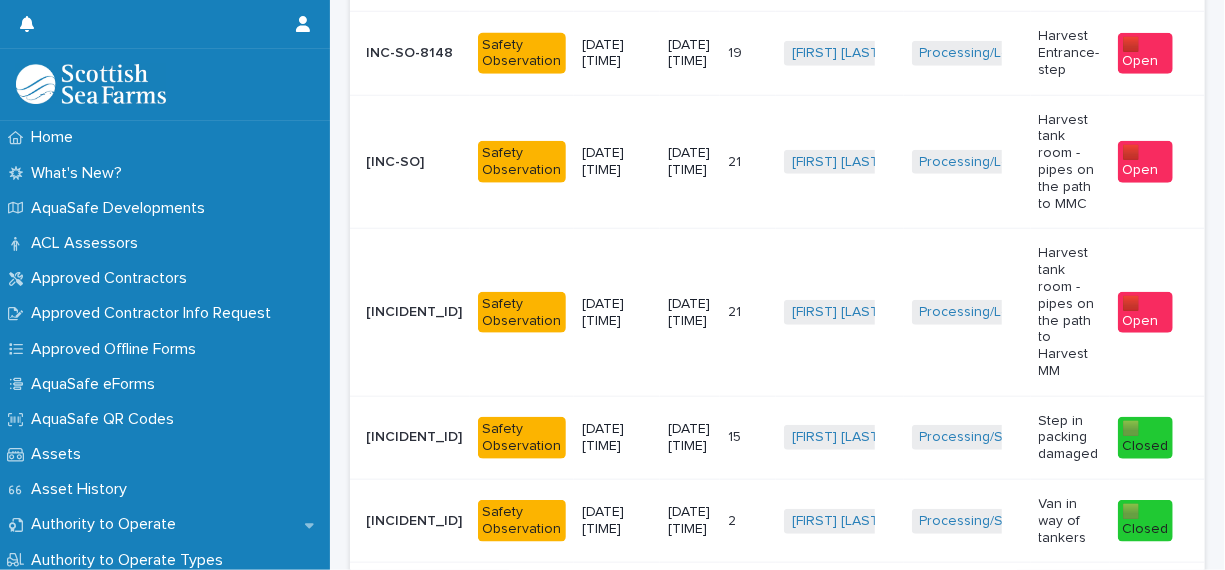 click on "Back" at bounding box center [1090, 592] 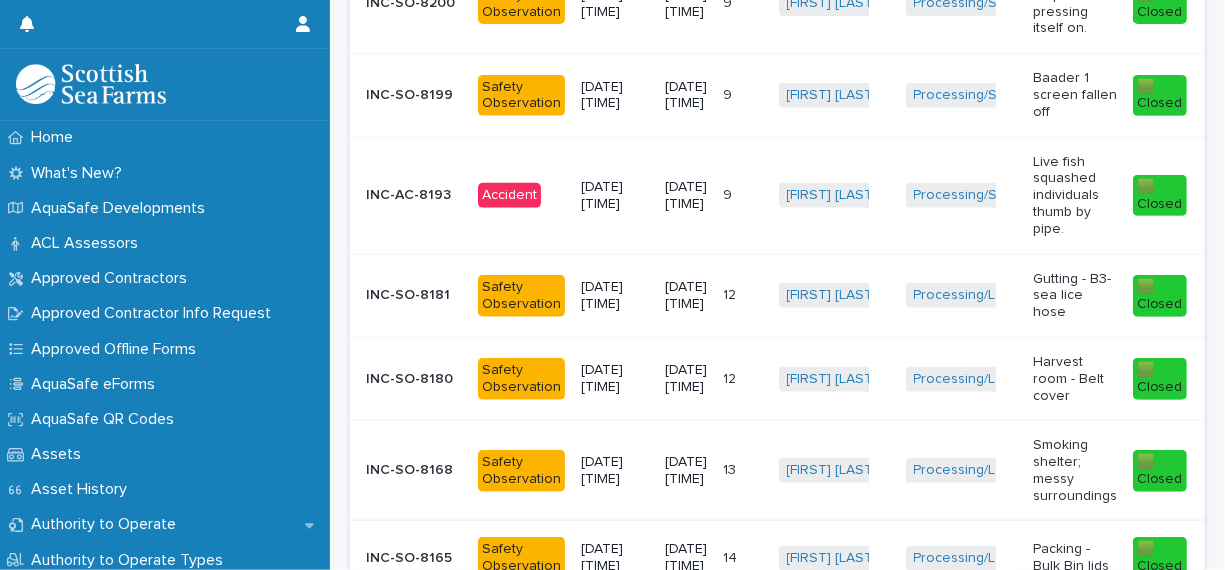 scroll, scrollTop: 938, scrollLeft: 0, axis: vertical 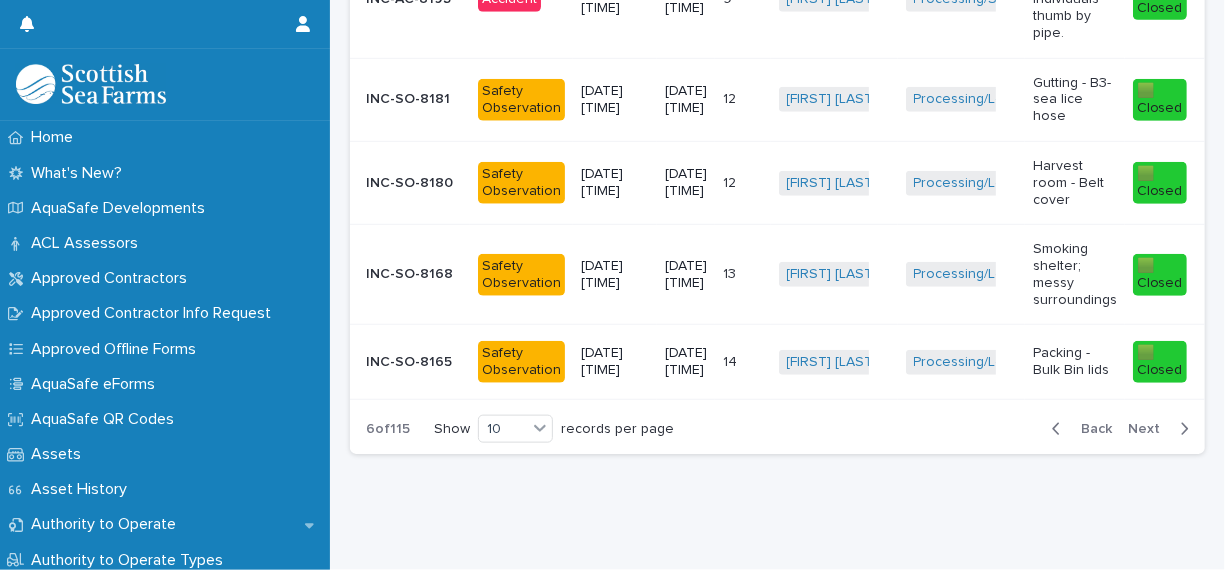 click on "Back" at bounding box center [1090, 429] 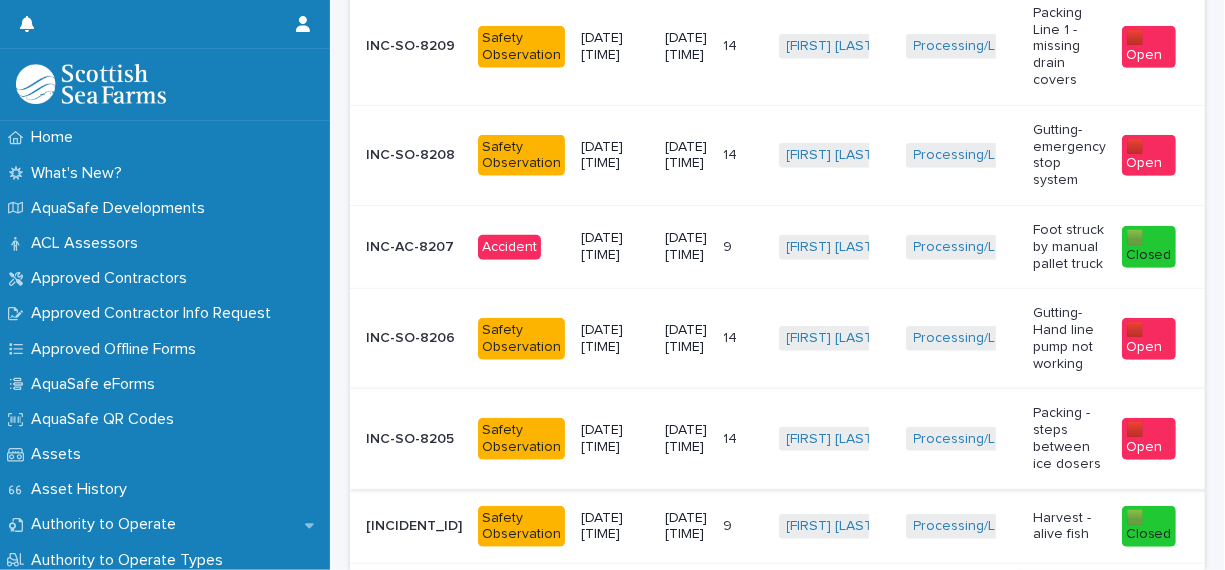 scroll, scrollTop: 938, scrollLeft: 0, axis: vertical 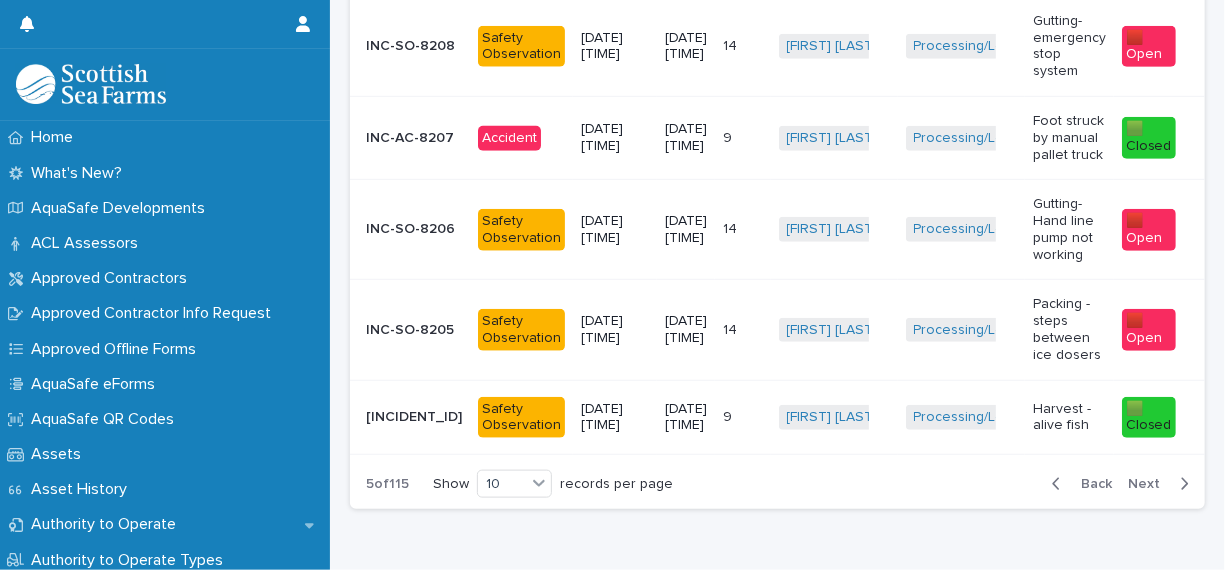 click on "Back" at bounding box center (1090, 484) 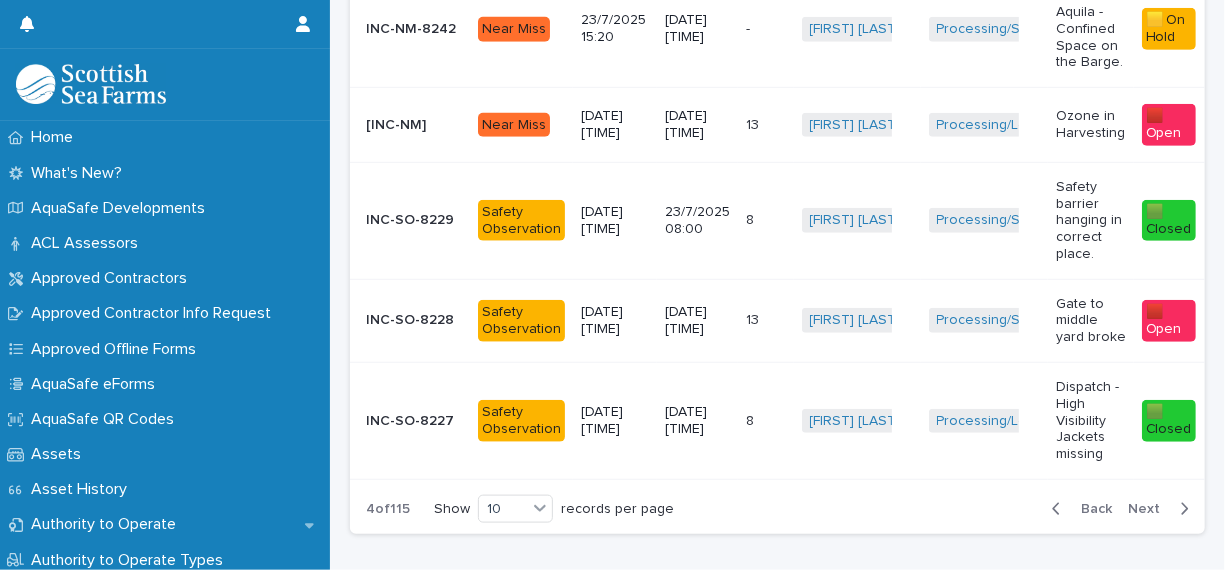 click on "Processing/South Shian Factory   + 0" at bounding box center (984, 320) 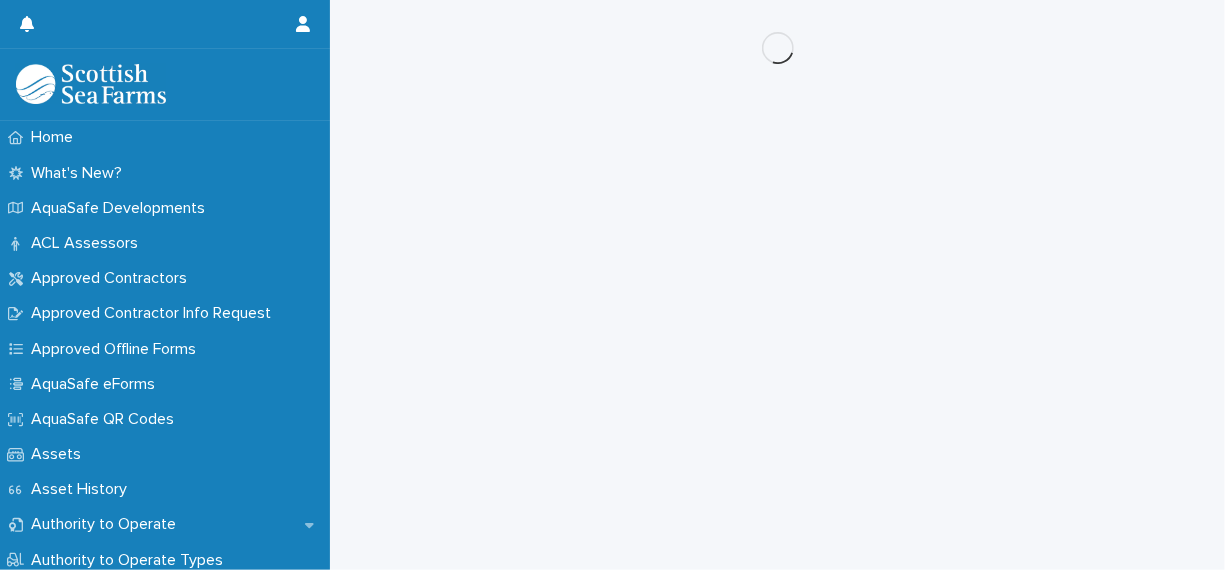 scroll, scrollTop: 0, scrollLeft: 0, axis: both 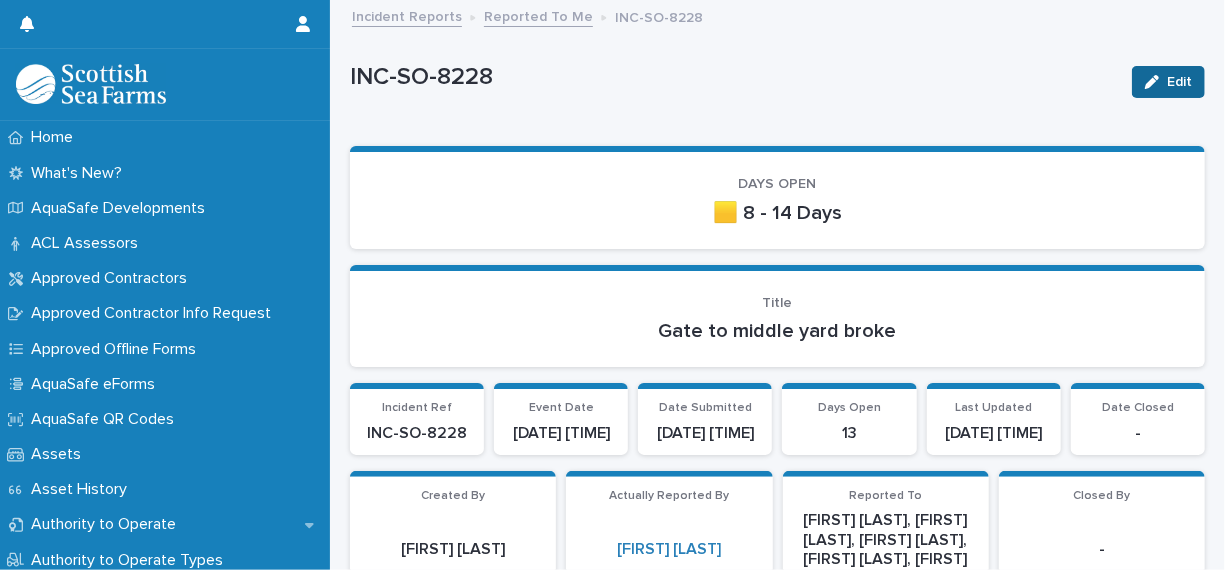 click on "Edit" at bounding box center [1179, 82] 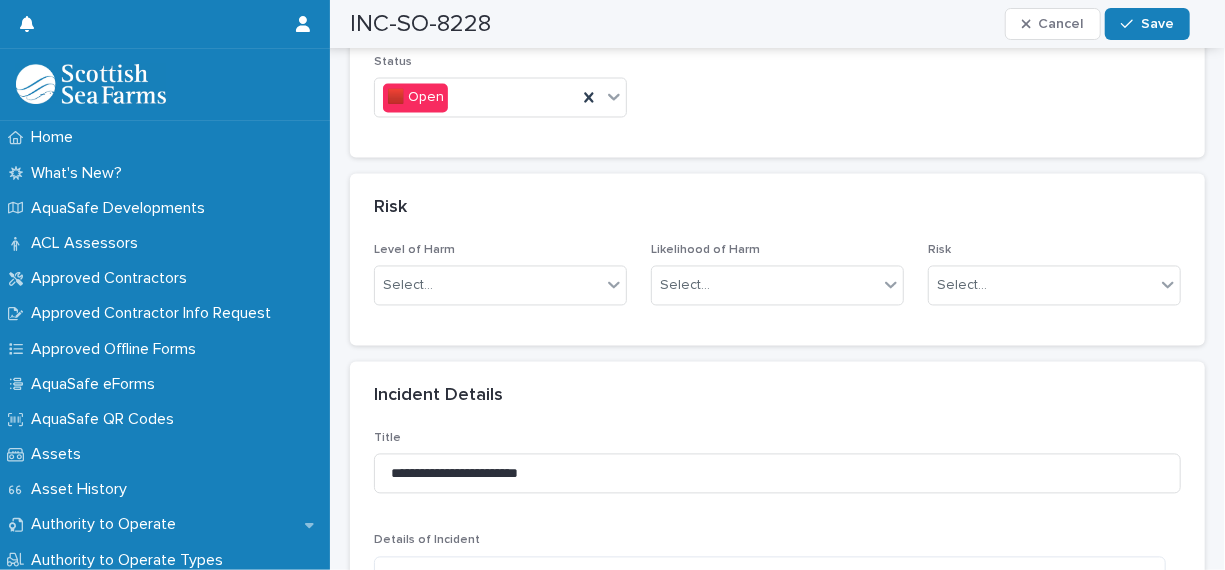 scroll, scrollTop: 1800, scrollLeft: 0, axis: vertical 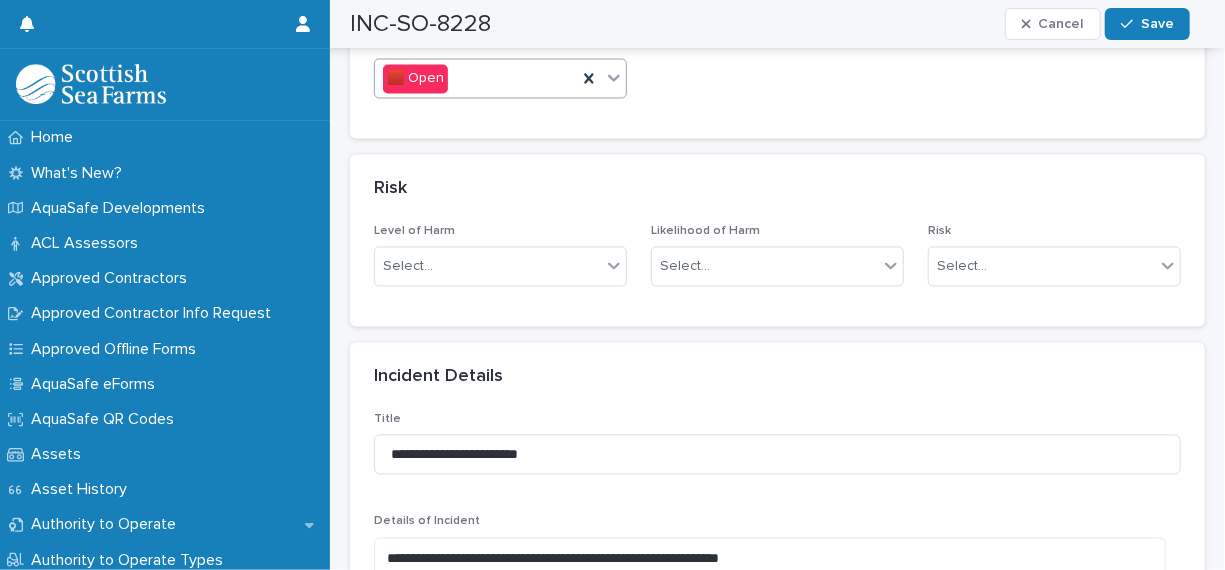click 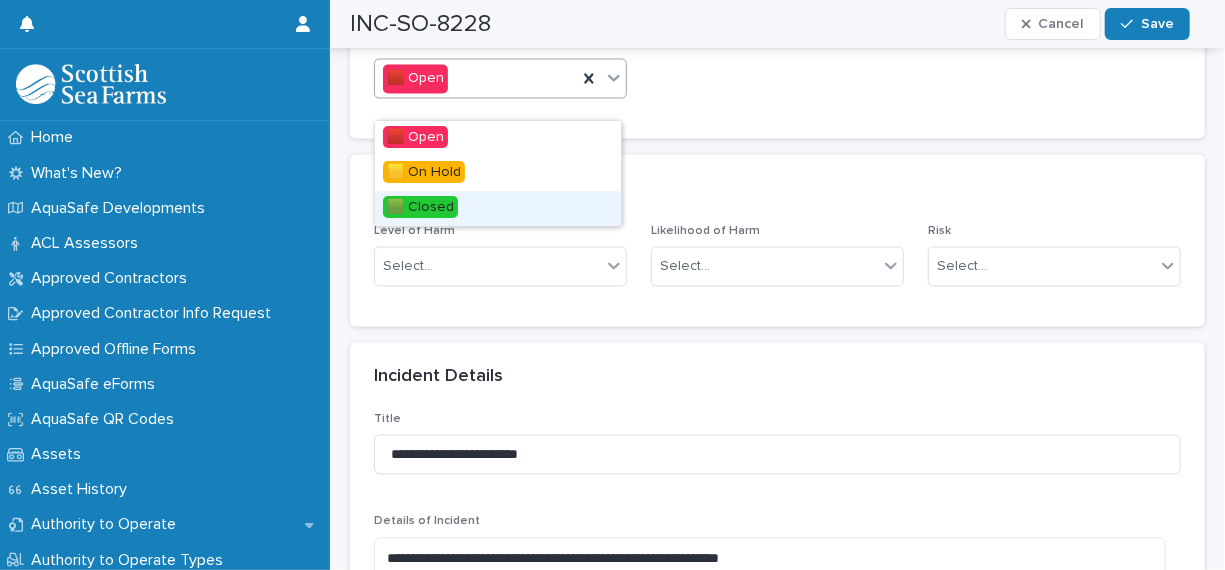 drag, startPoint x: 515, startPoint y: 188, endPoint x: 492, endPoint y: 213, distance: 33.970577 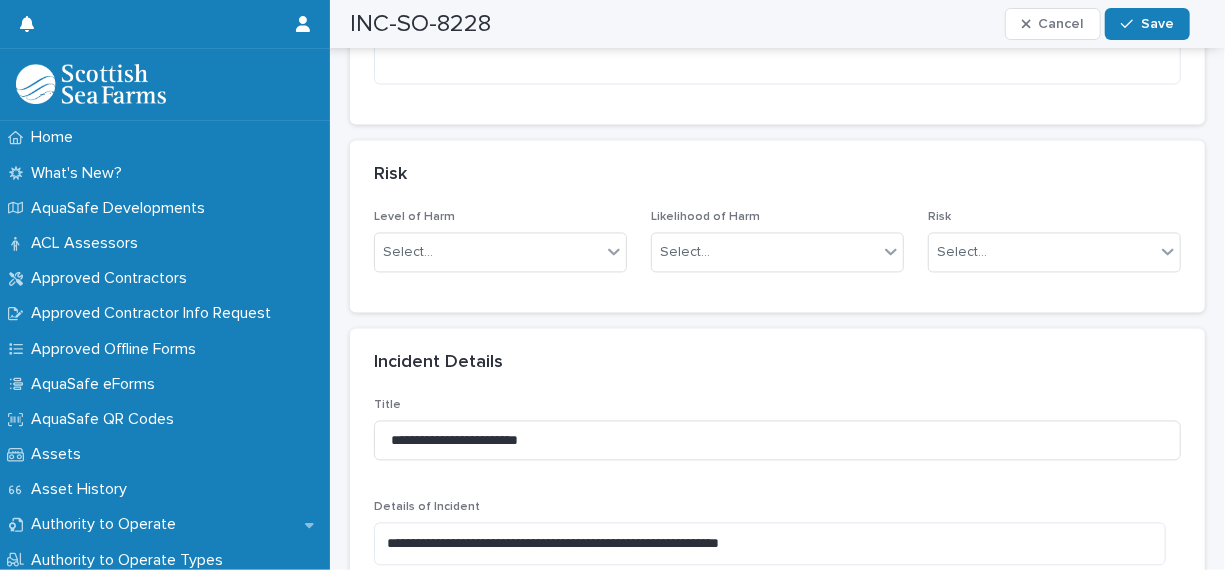 scroll, scrollTop: 1600, scrollLeft: 0, axis: vertical 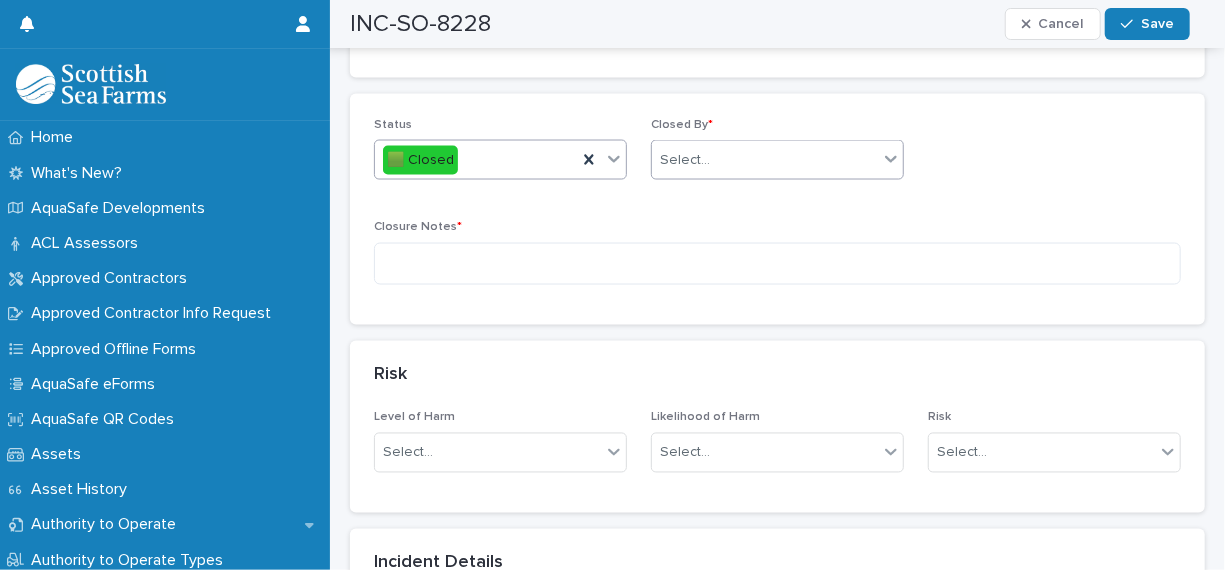 click on "Select..." at bounding box center (765, 160) 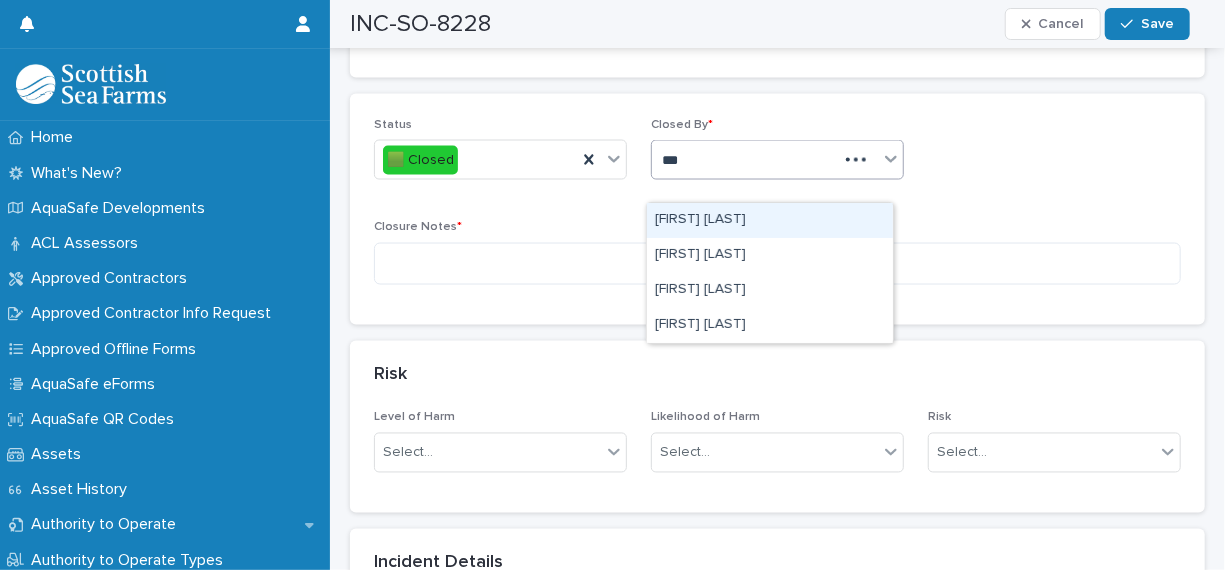 type on "****" 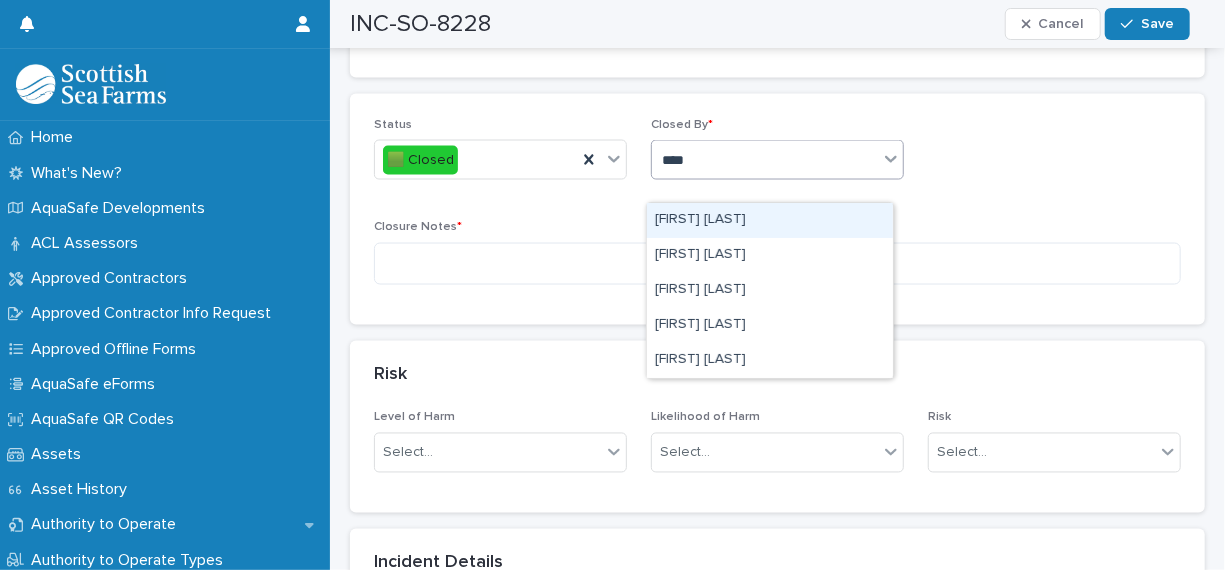 click on "[FIRST] [LAST]" at bounding box center [770, 220] 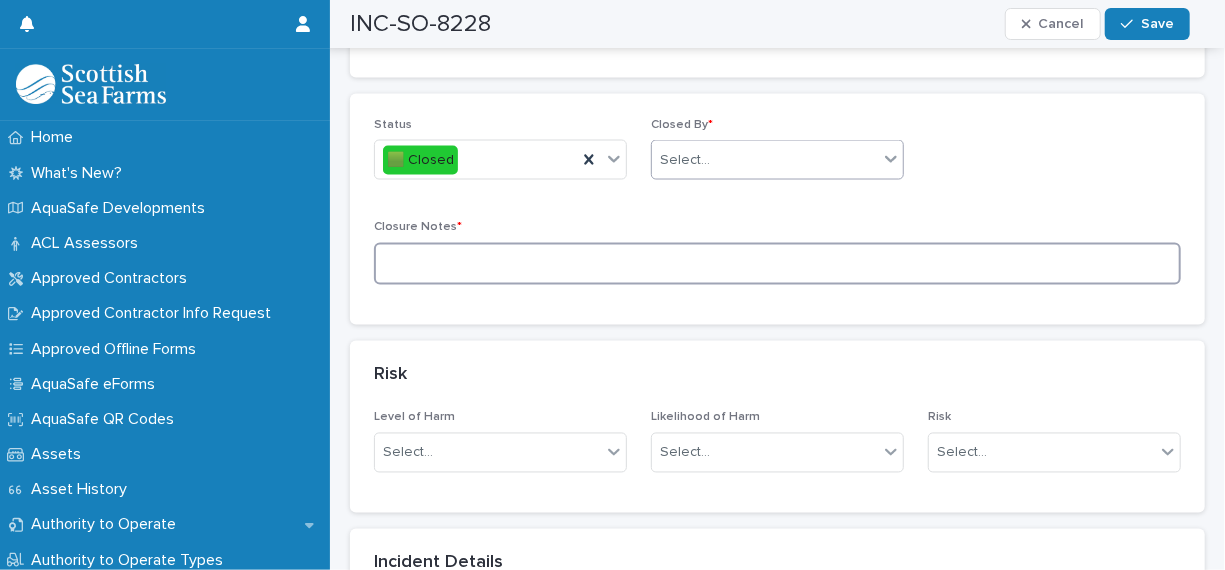 click at bounding box center [777, 264] 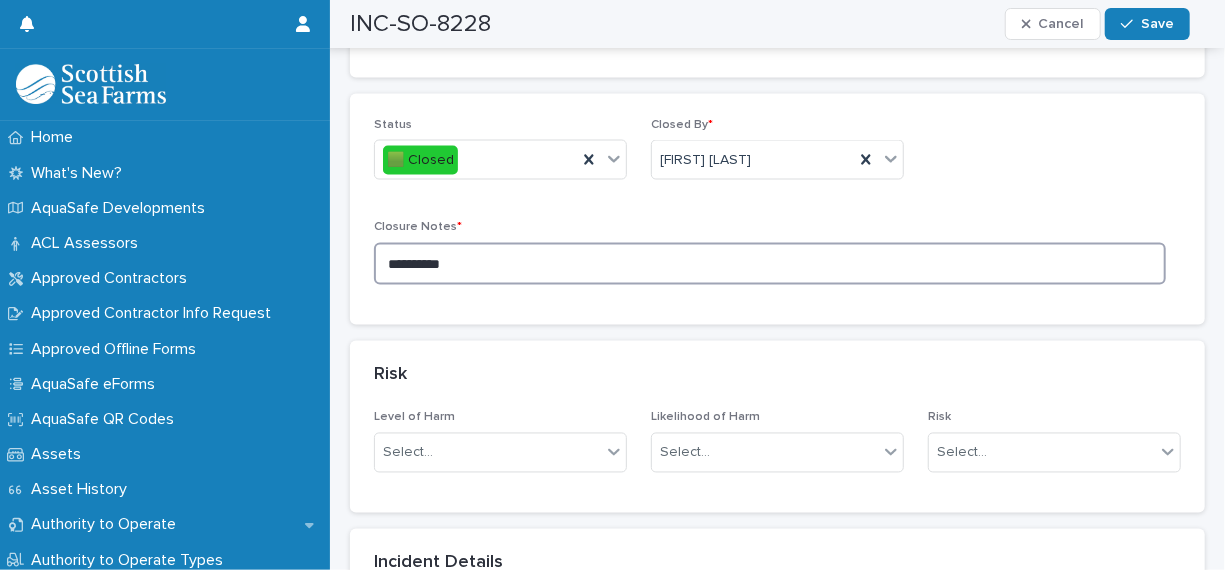 type on "**********" 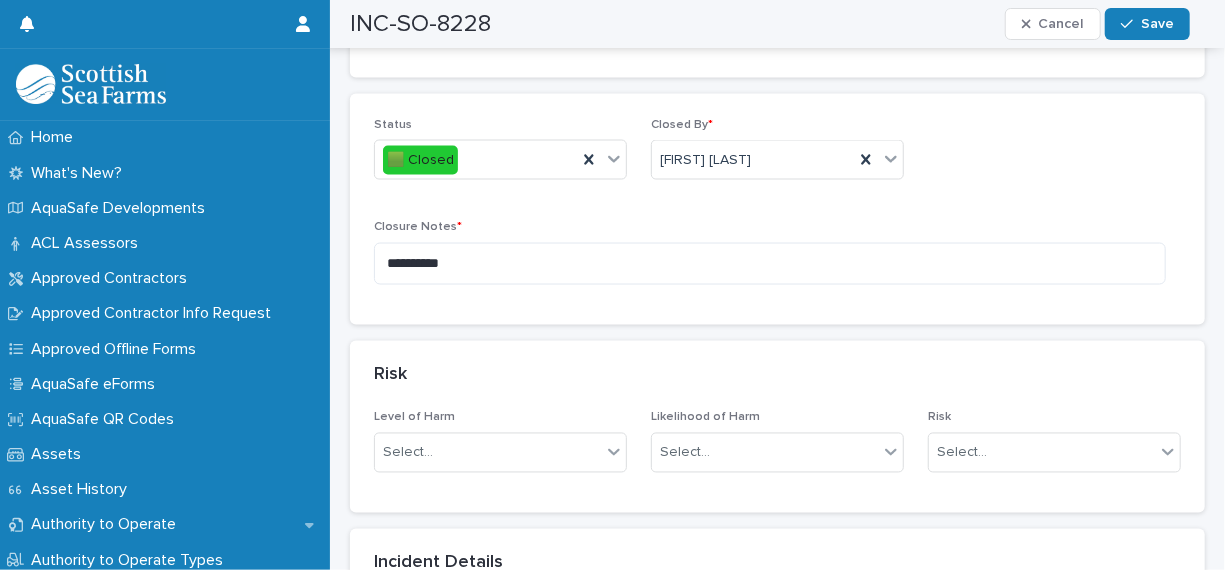 click on "[INCIDENT_ID] Cancel Save" at bounding box center [770, 24] 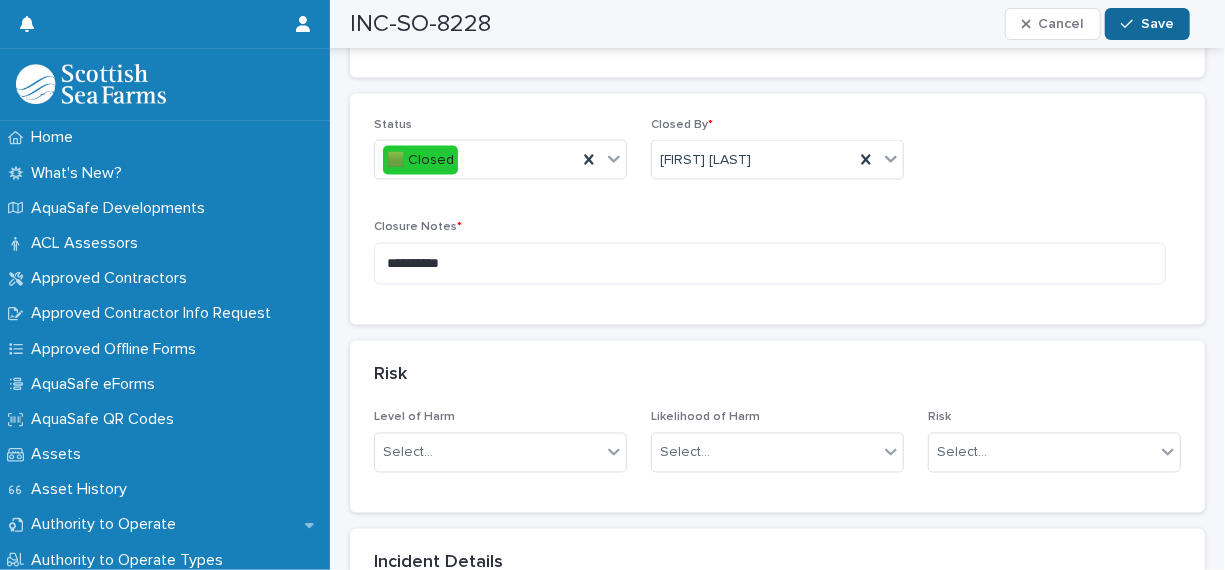 click on "Save" at bounding box center (1147, 24) 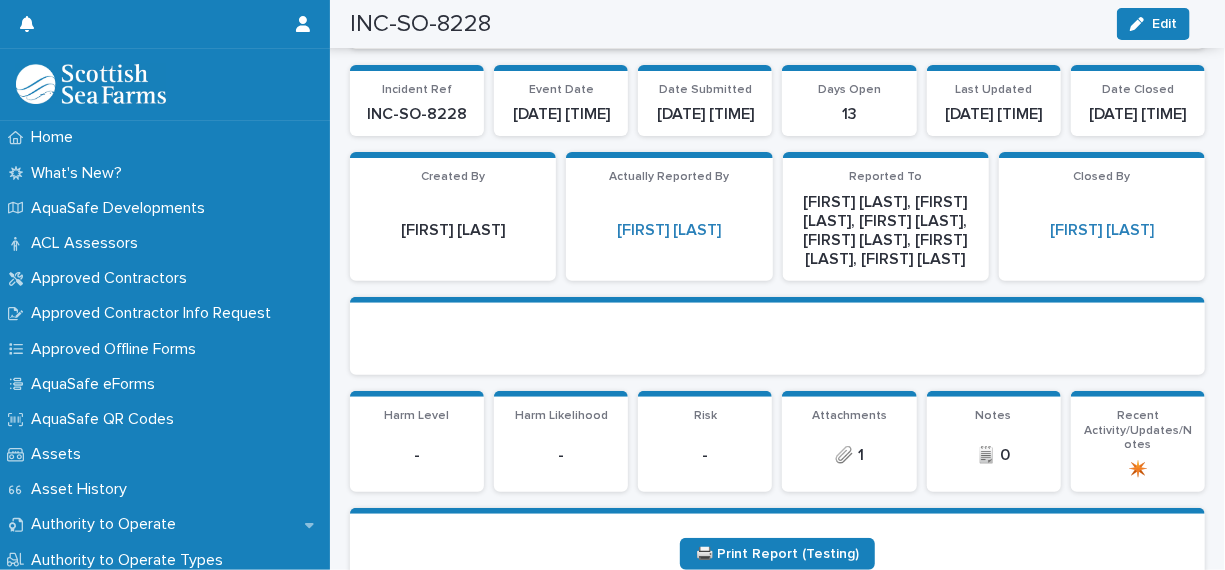 scroll, scrollTop: 0, scrollLeft: 0, axis: both 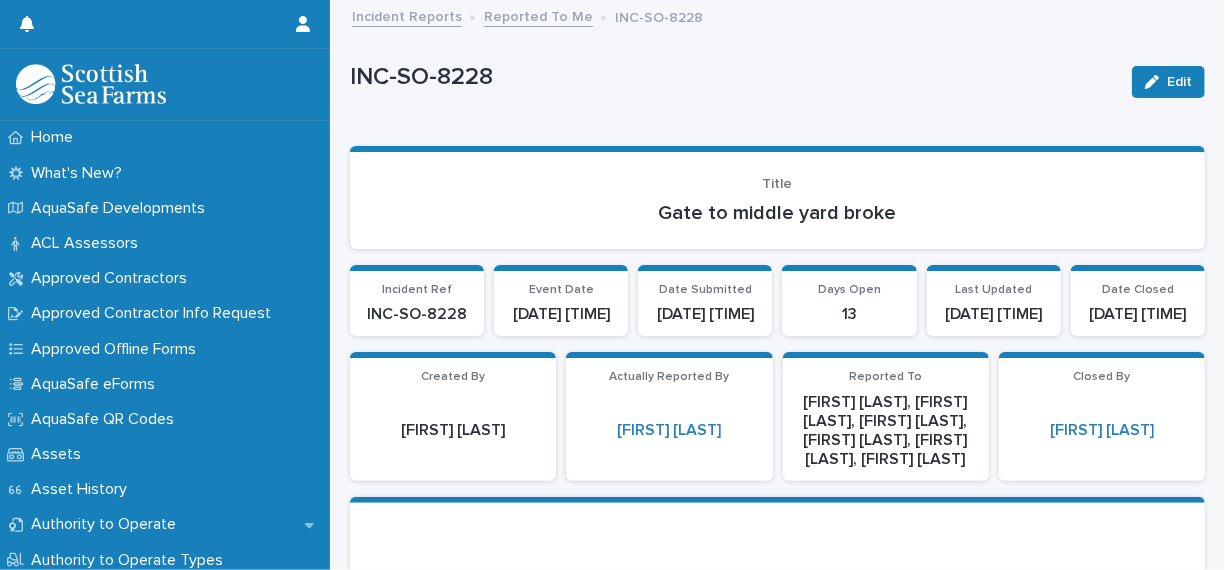 click on "Reported To Me" at bounding box center [538, 15] 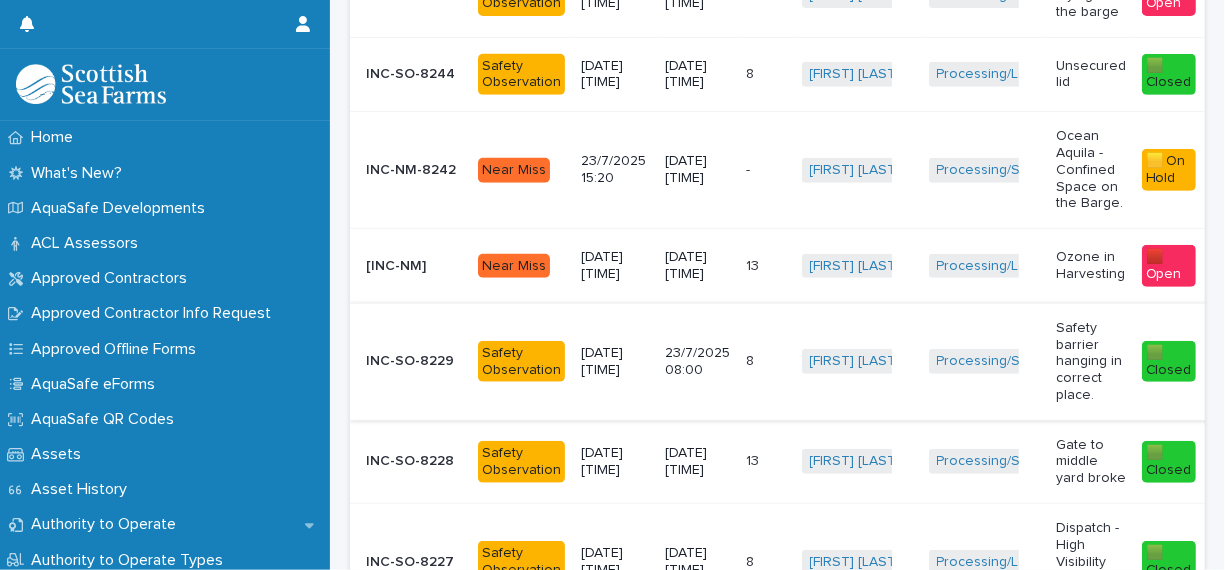 scroll, scrollTop: 800, scrollLeft: 0, axis: vertical 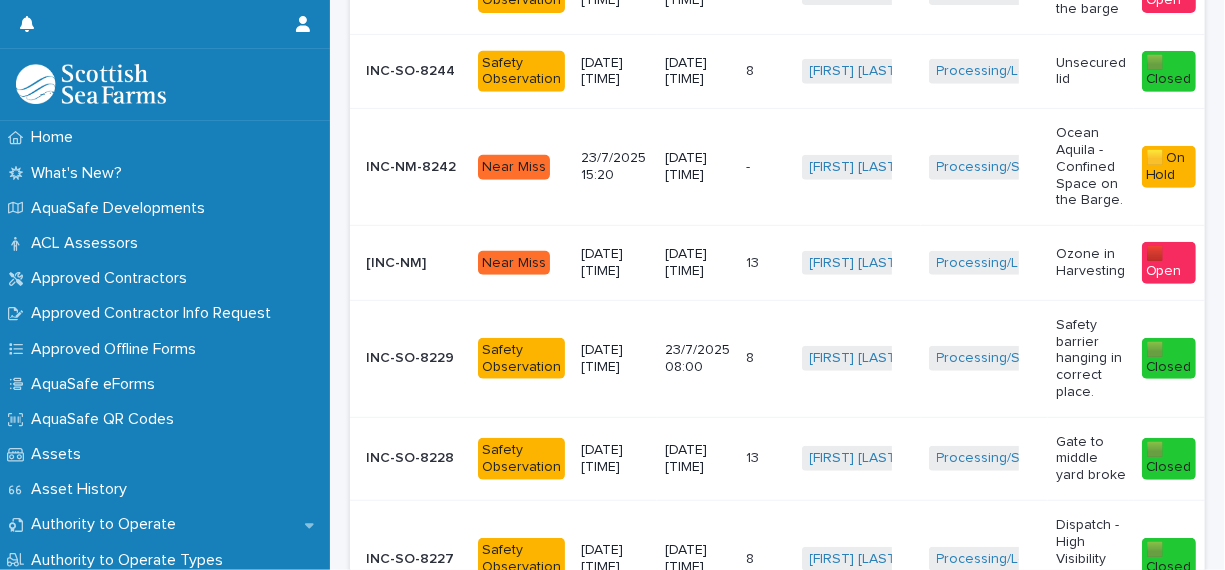 click on "[FIRST] [LAST]   + 0" at bounding box center (857, 263) 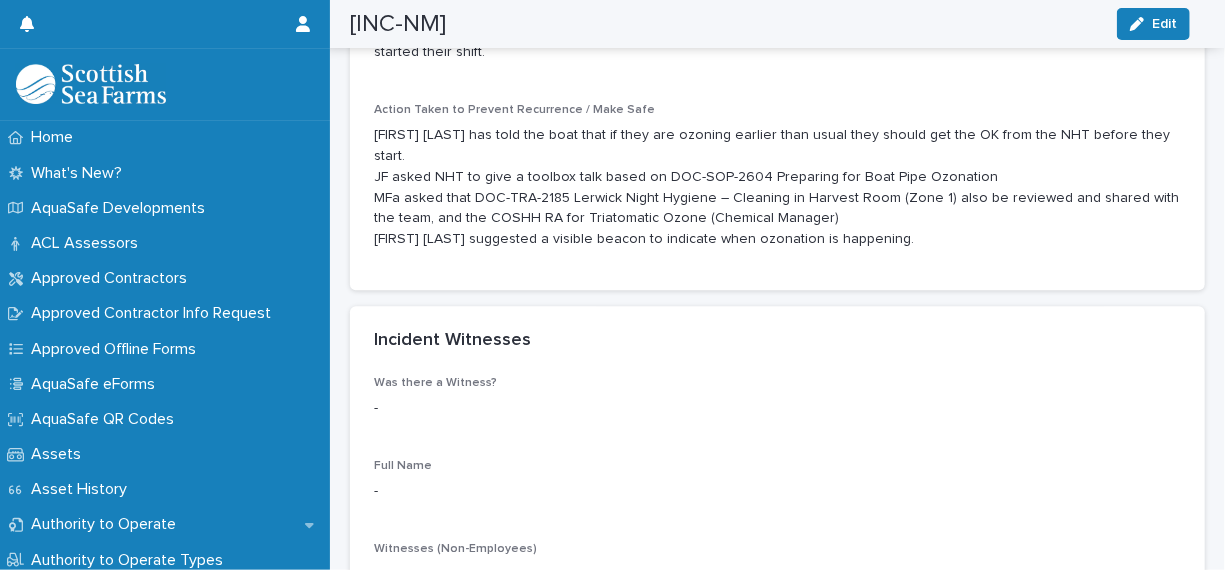 scroll, scrollTop: 2400, scrollLeft: 0, axis: vertical 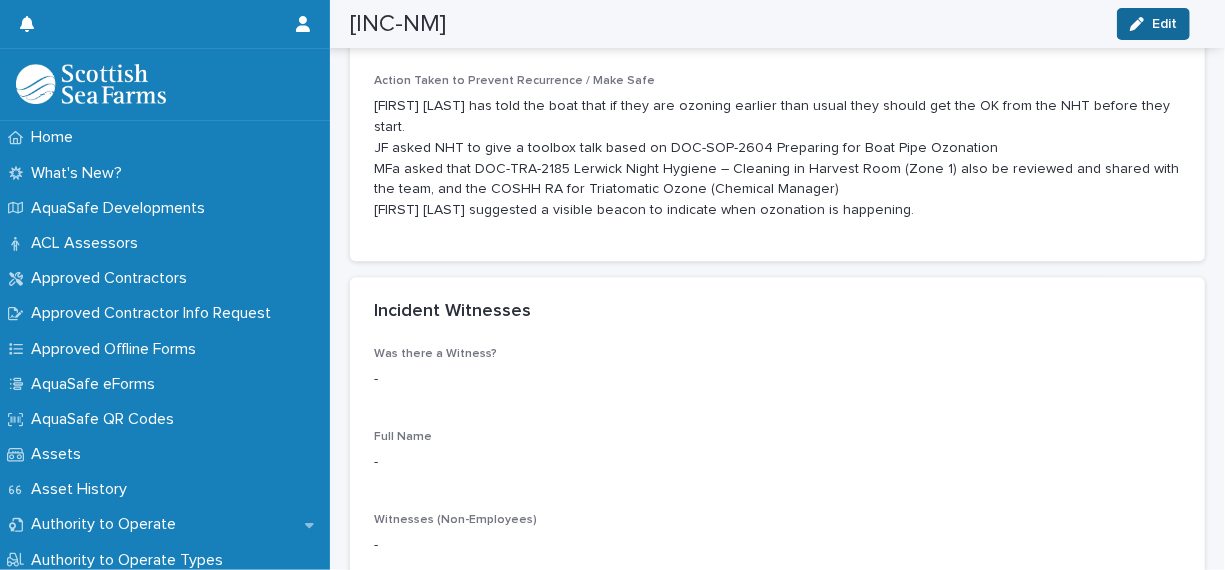 click on "Edit" at bounding box center (1164, 24) 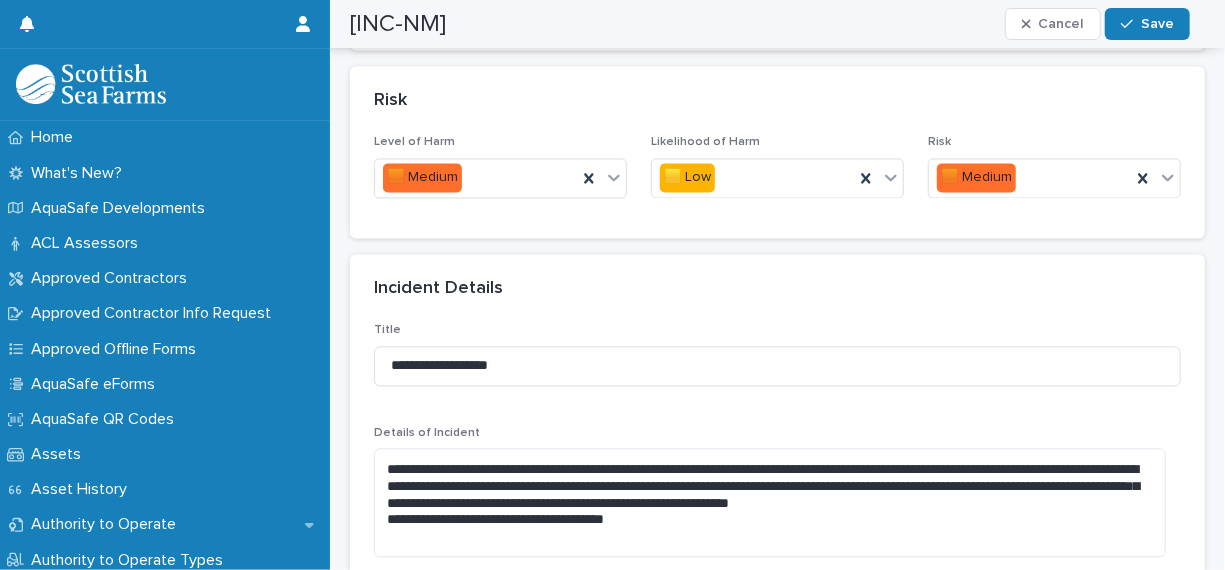 scroll, scrollTop: 1700, scrollLeft: 0, axis: vertical 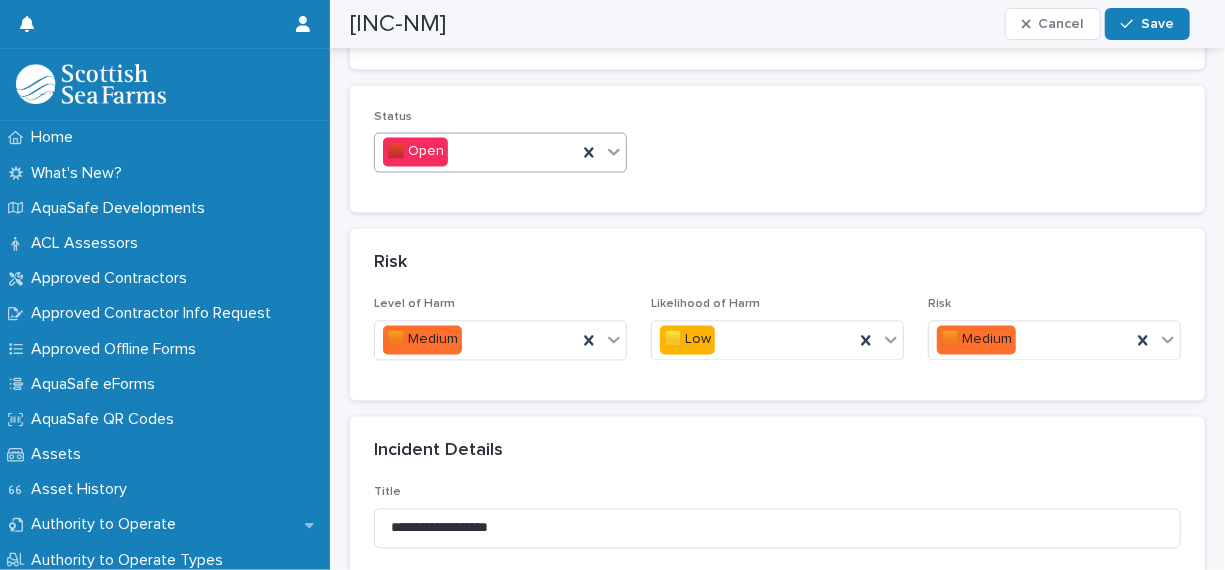 click 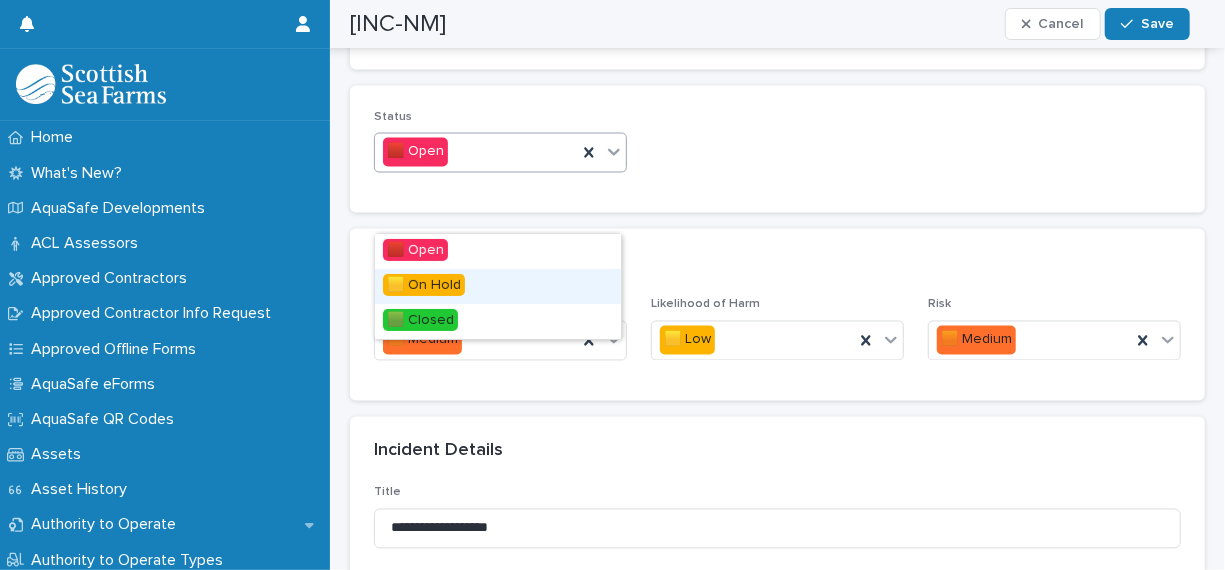 drag, startPoint x: 580, startPoint y: 267, endPoint x: 562, endPoint y: 283, distance: 24.083189 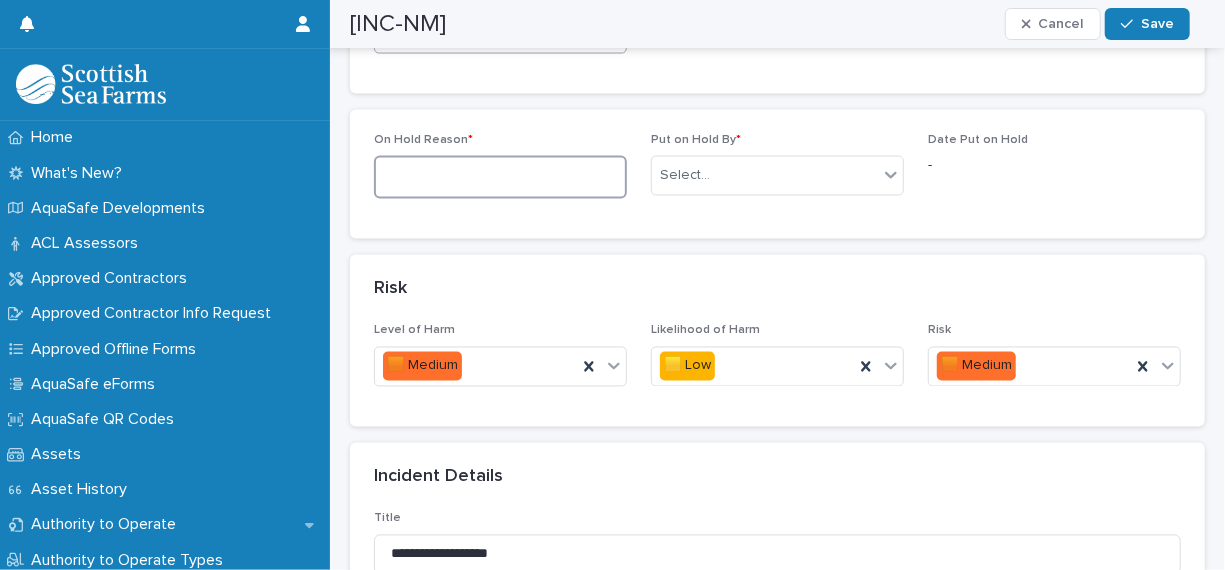 click at bounding box center (500, 177) 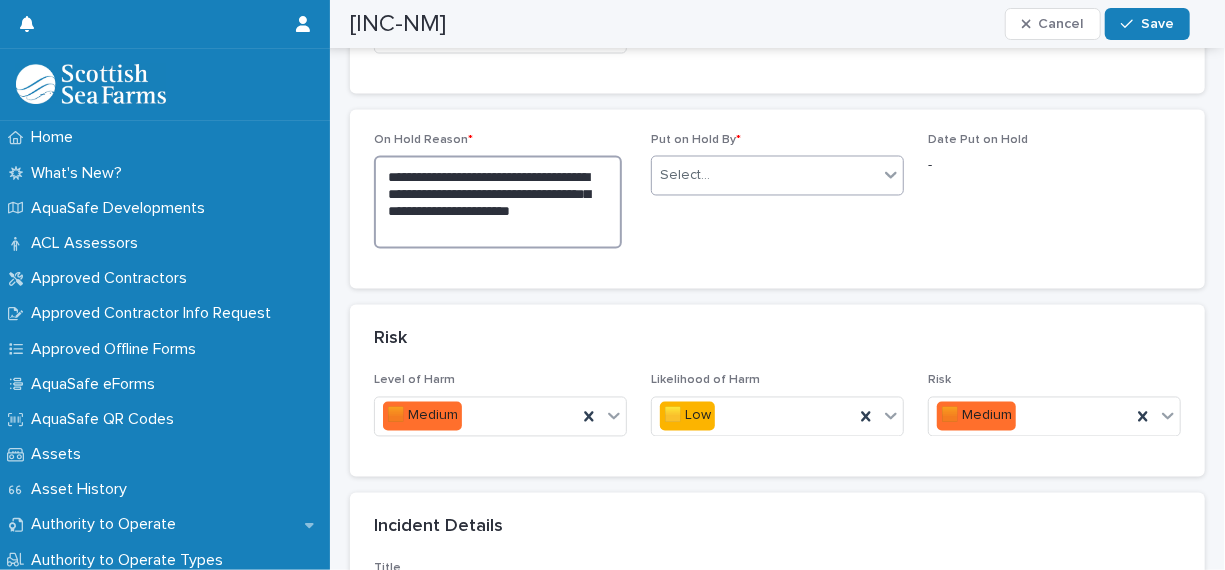 type on "**********" 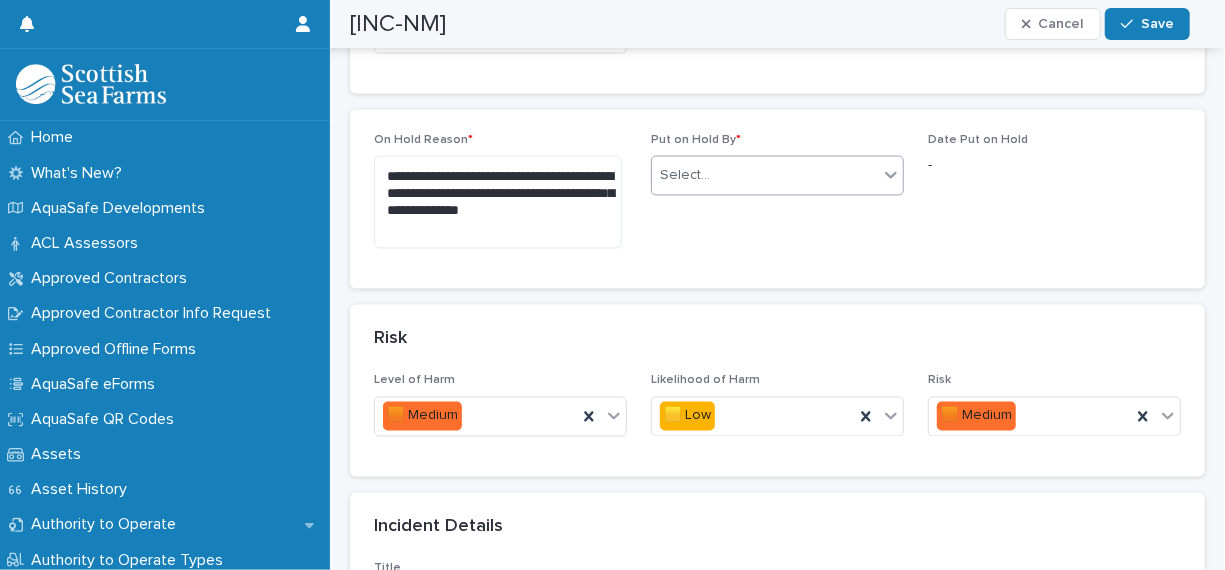 click 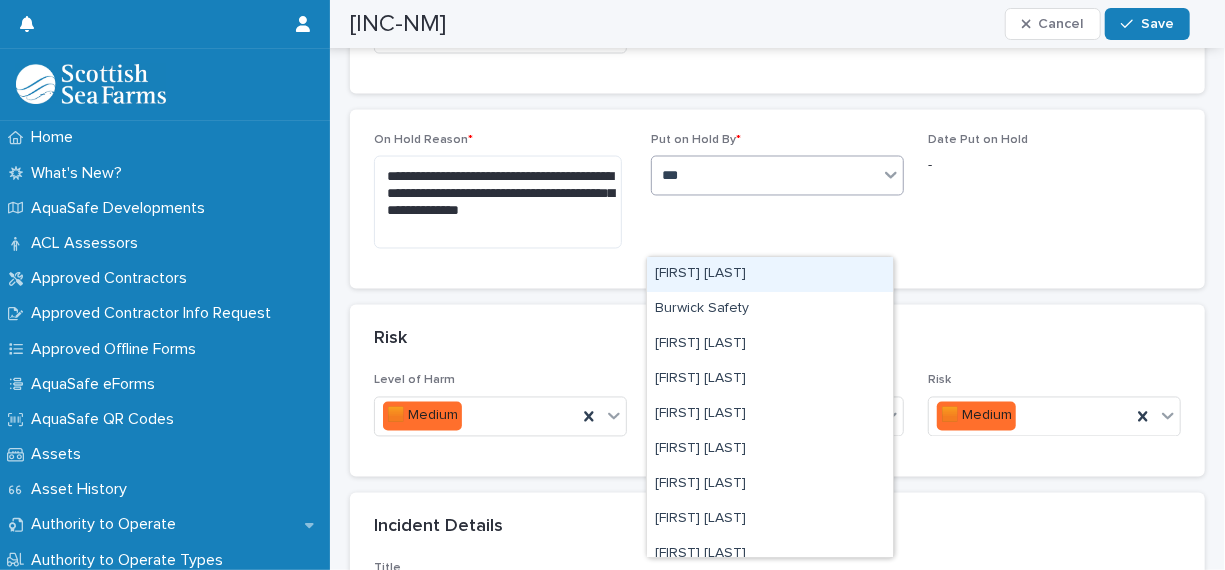 type on "****" 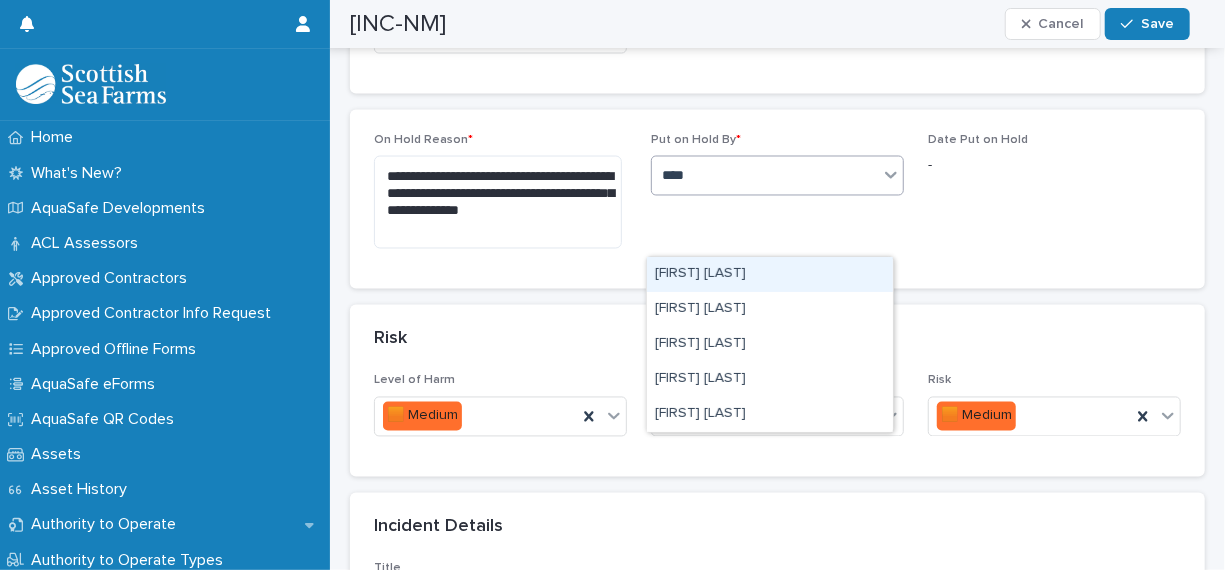 click on "[FIRST] [LAST]" at bounding box center (770, 274) 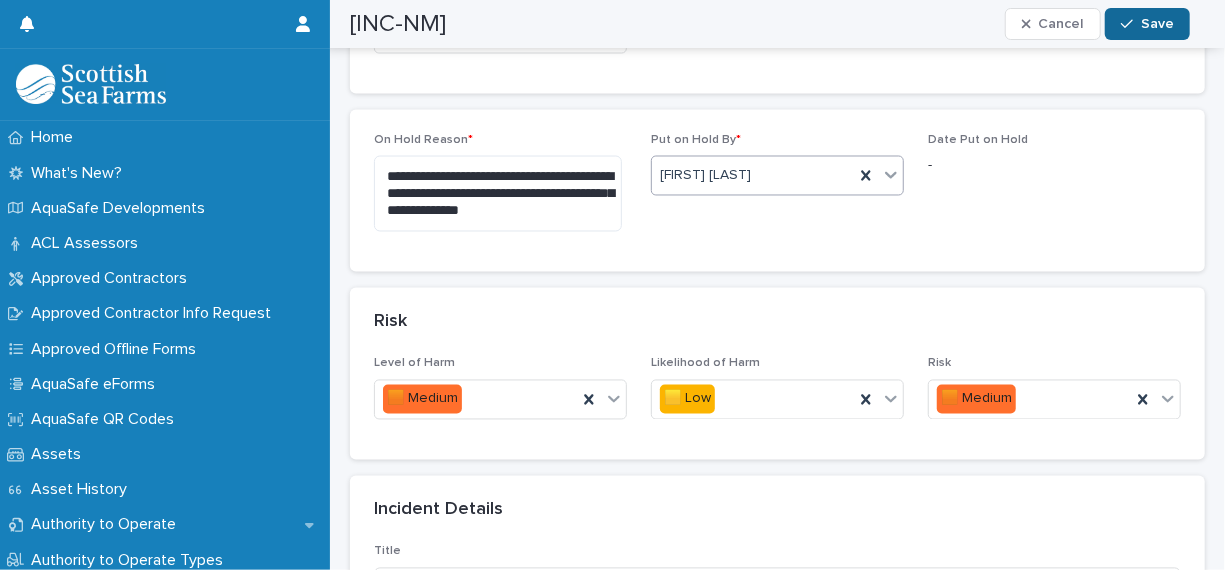 click on "Save" at bounding box center (1157, 24) 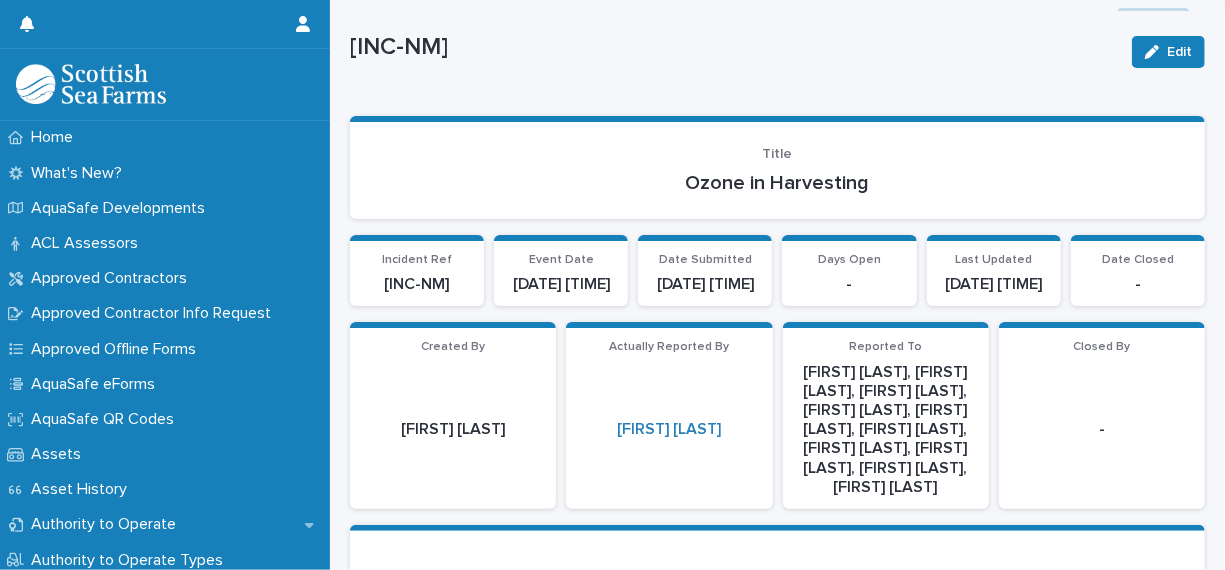 scroll, scrollTop: 0, scrollLeft: 0, axis: both 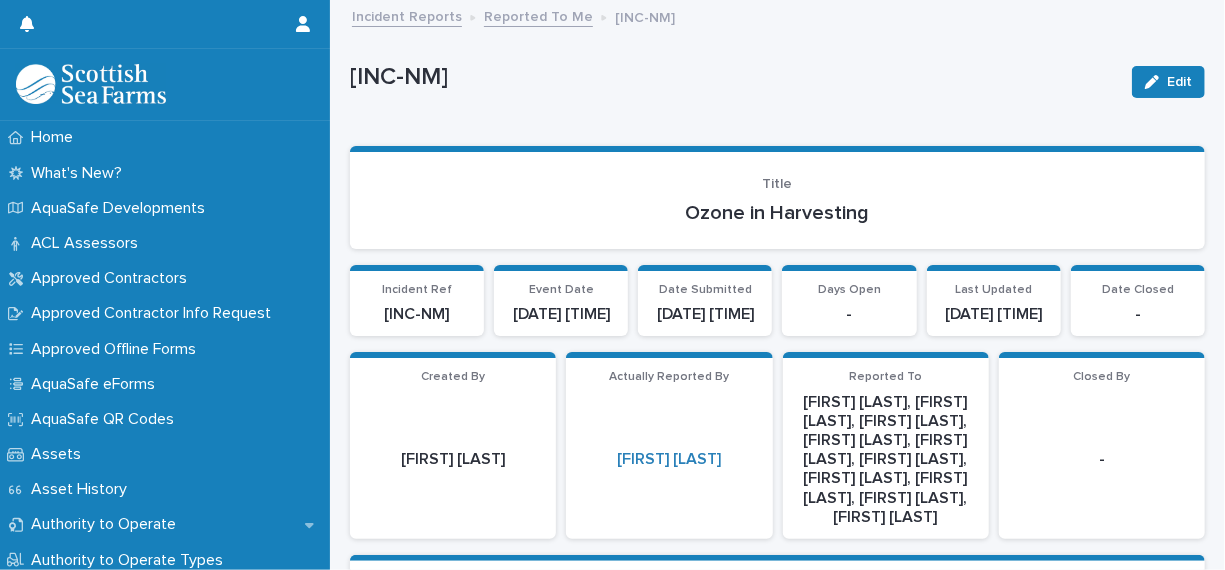 click on "Reported To Me" at bounding box center [538, 15] 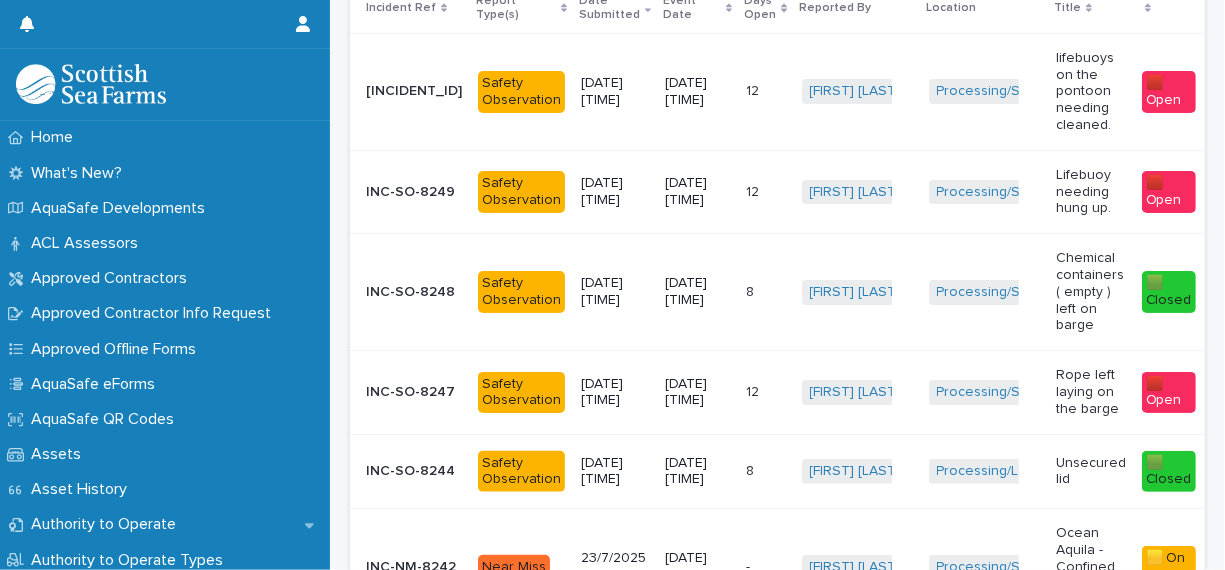 scroll, scrollTop: 500, scrollLeft: 0, axis: vertical 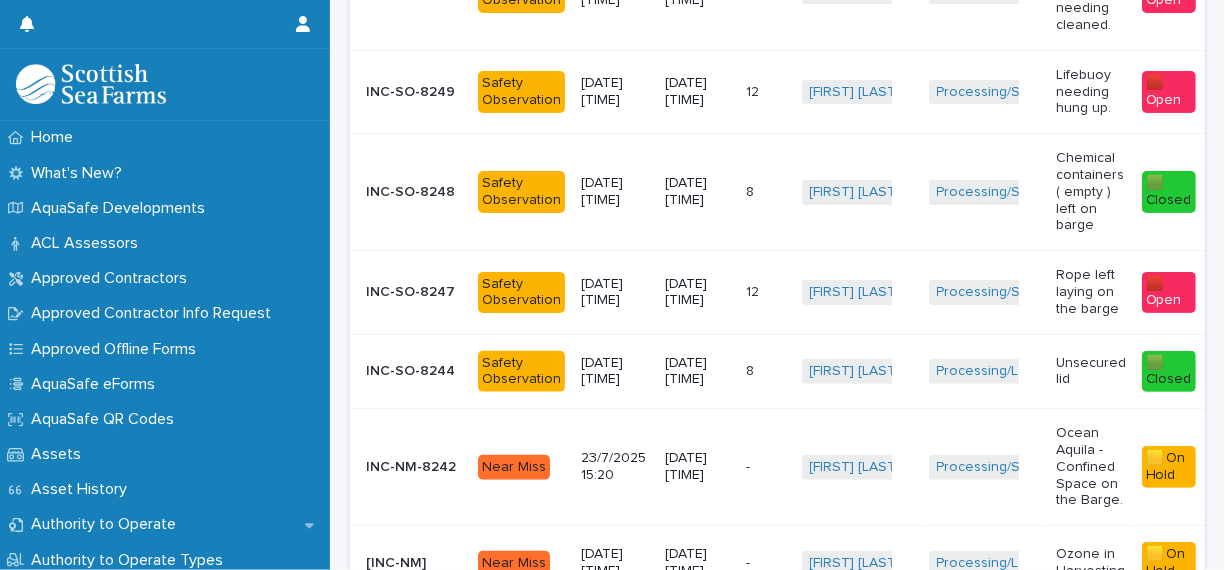 click on "Processing/South Shian Factory   + 0" at bounding box center (984, 292) 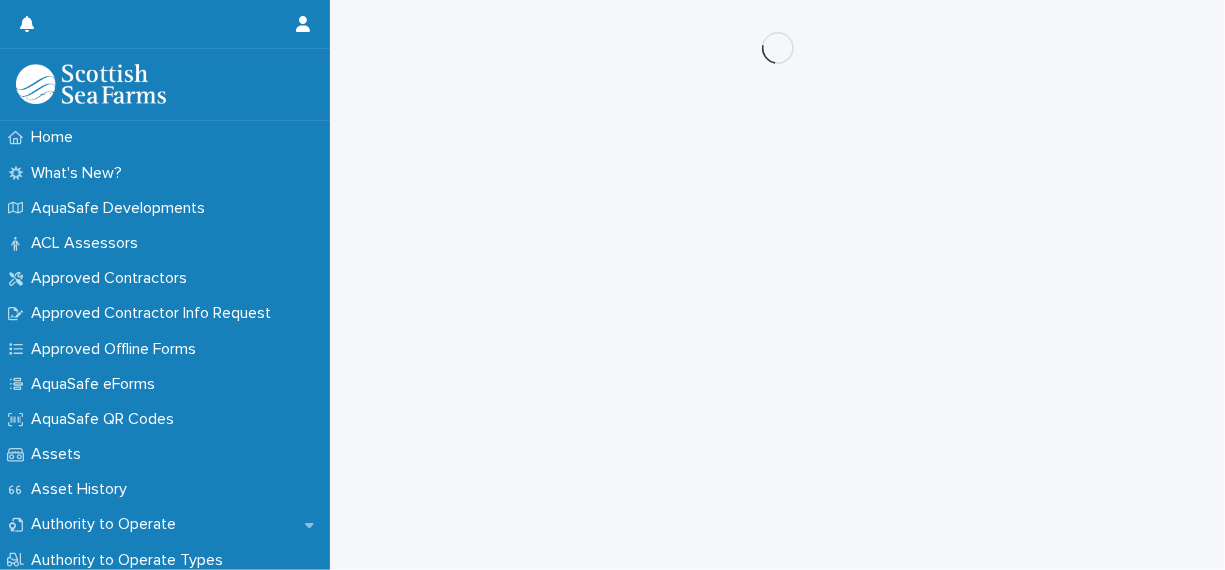 scroll, scrollTop: 0, scrollLeft: 0, axis: both 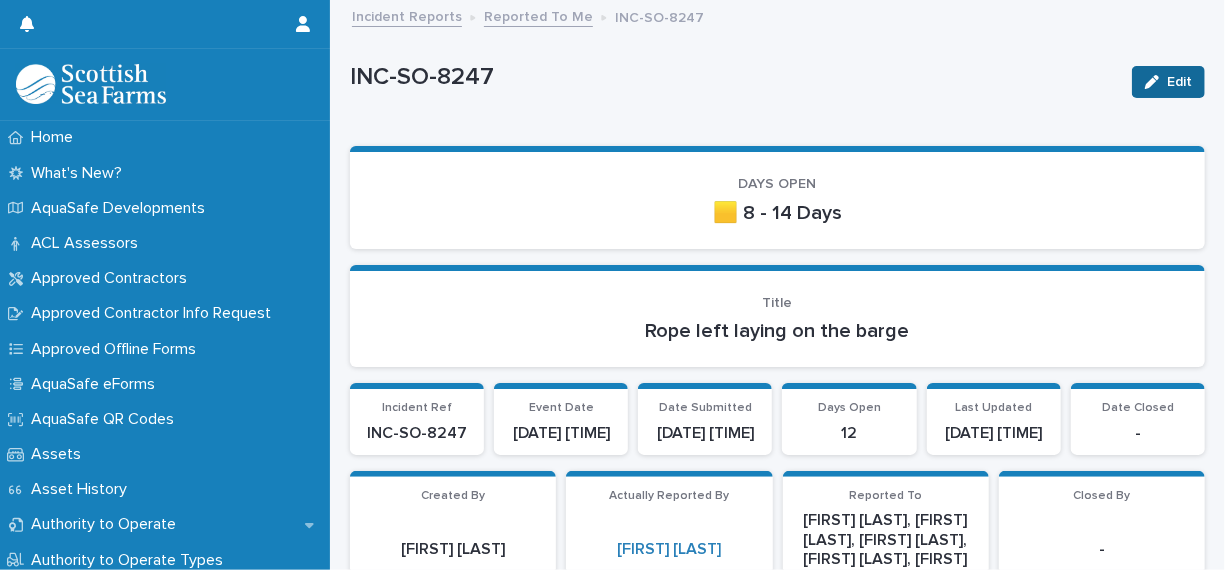 click on "Edit" at bounding box center [1179, 82] 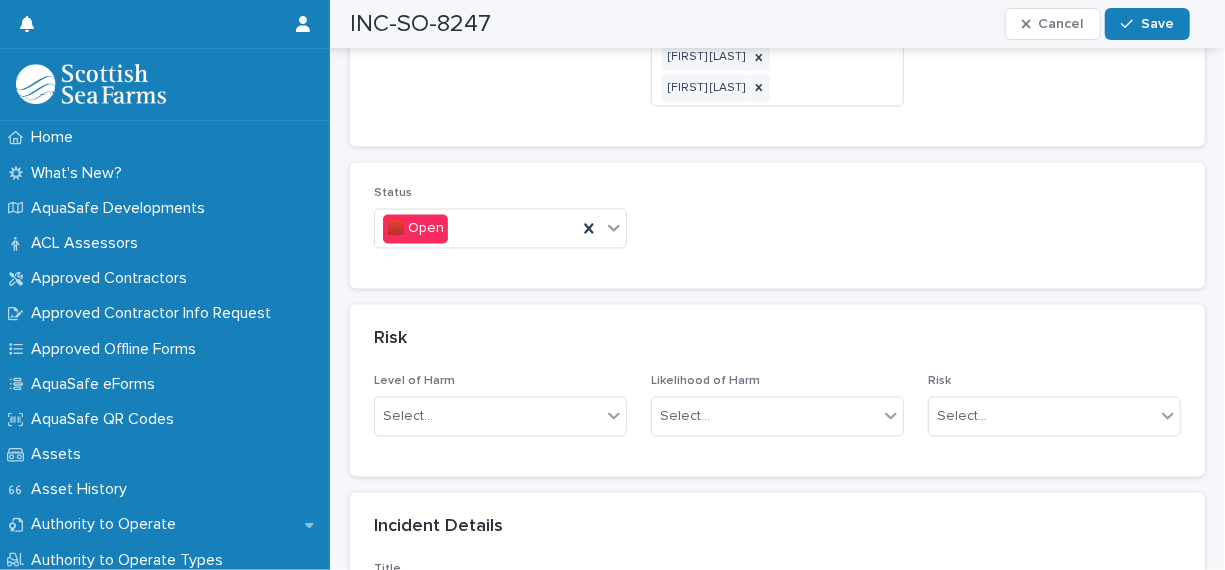 scroll, scrollTop: 1700, scrollLeft: 0, axis: vertical 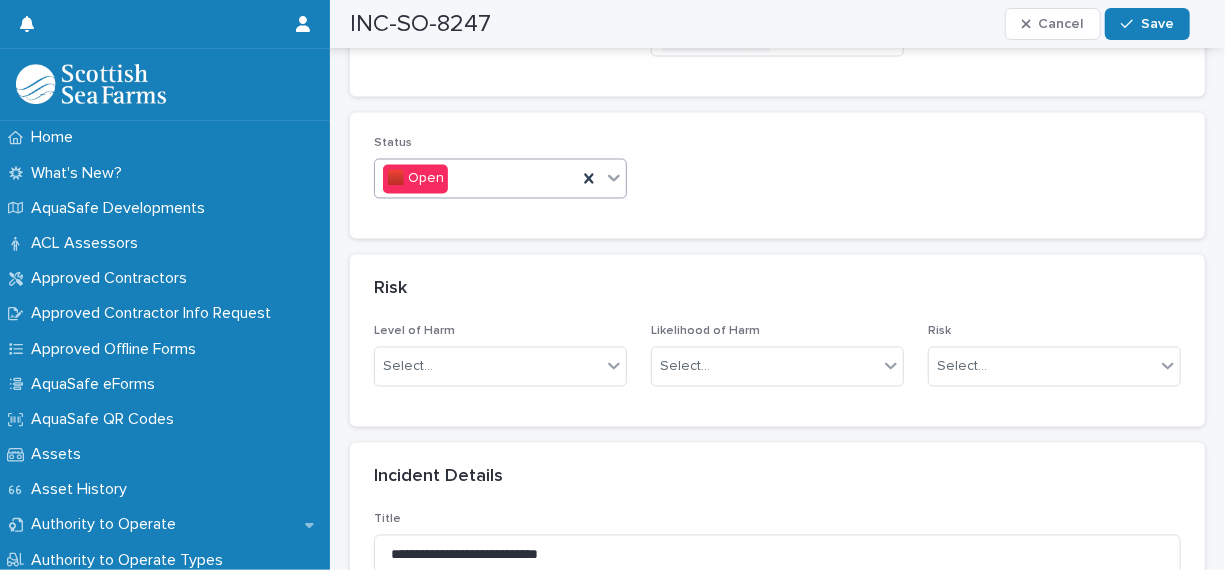 click 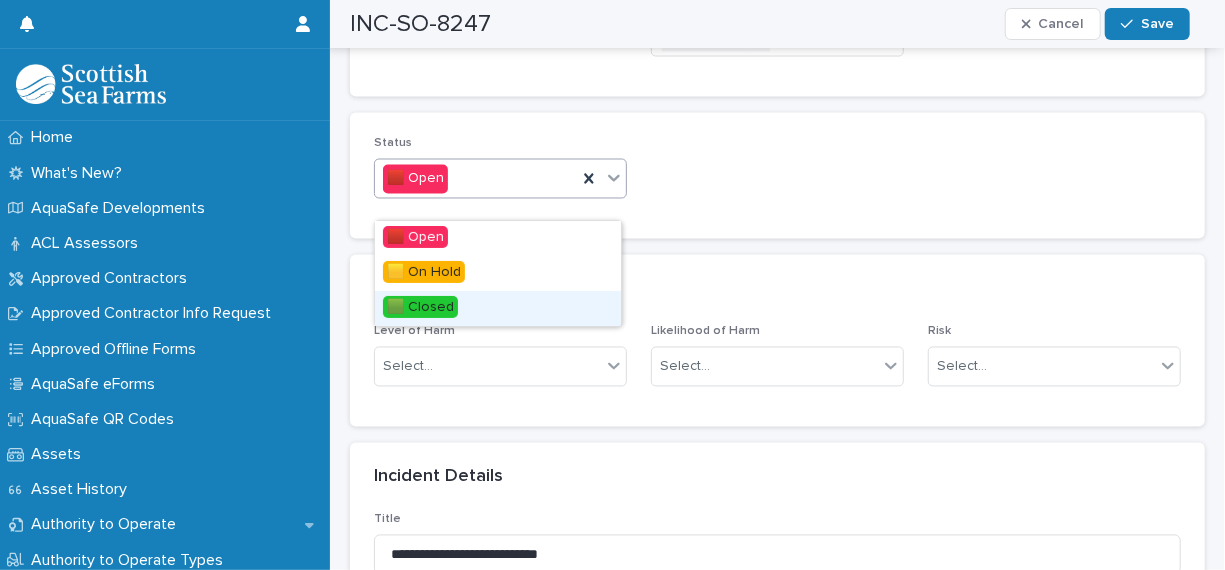 click on "🟩 Closed" at bounding box center (498, 308) 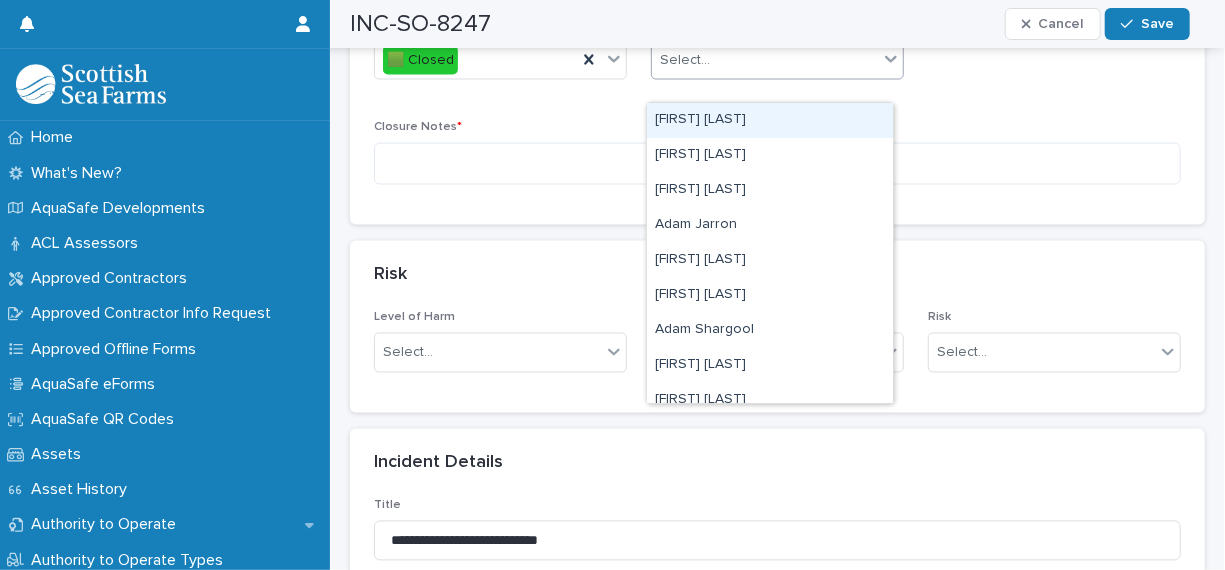 click on "Select..." at bounding box center [685, 60] 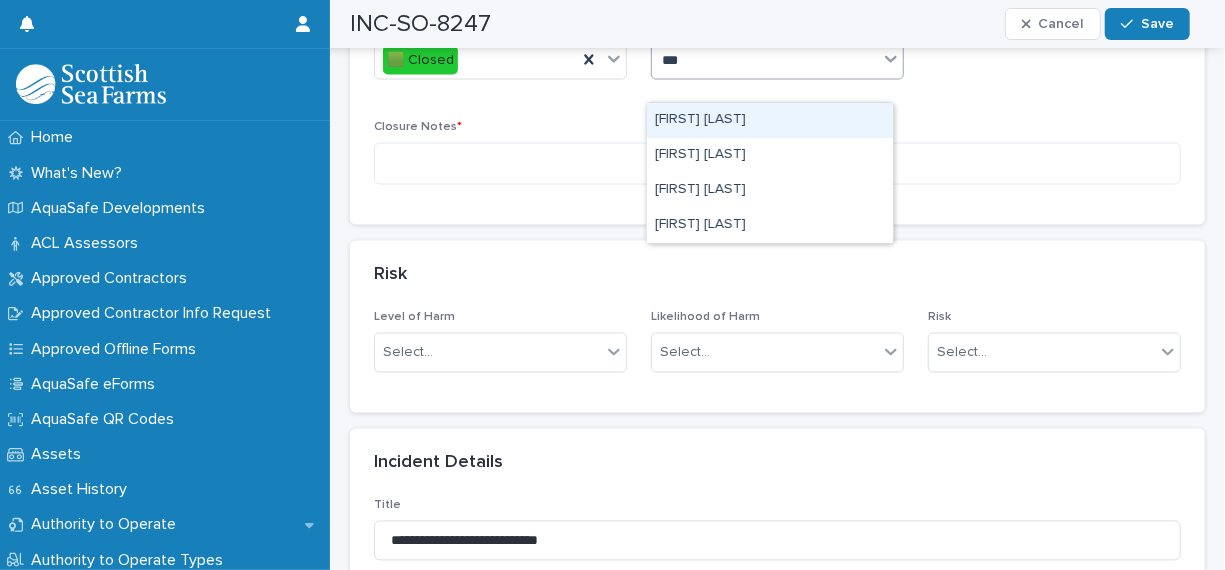type on "****" 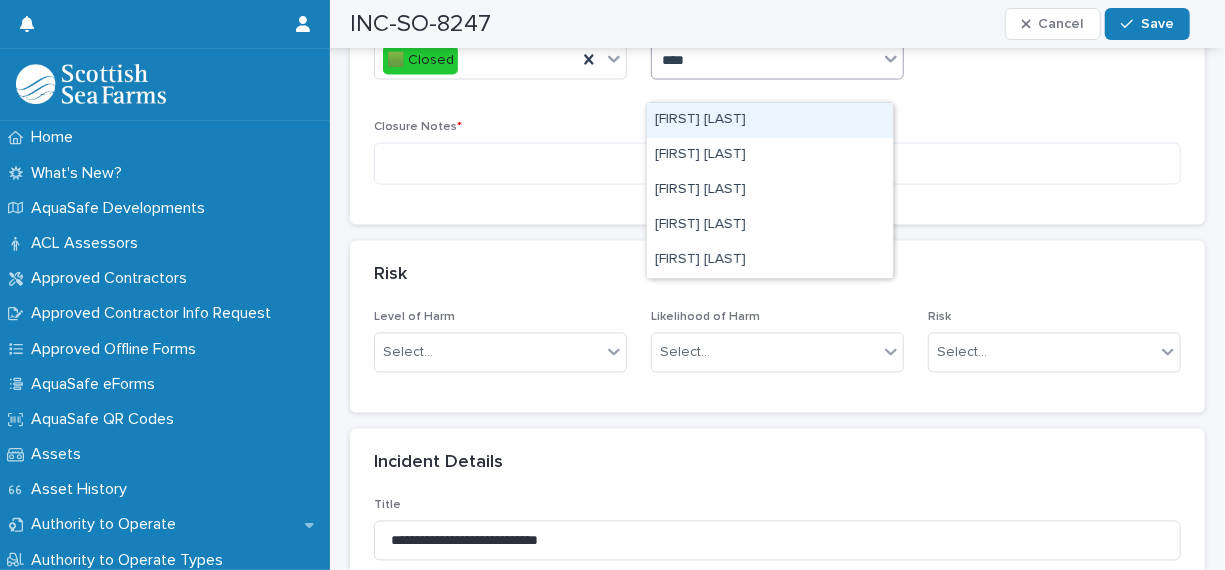 type 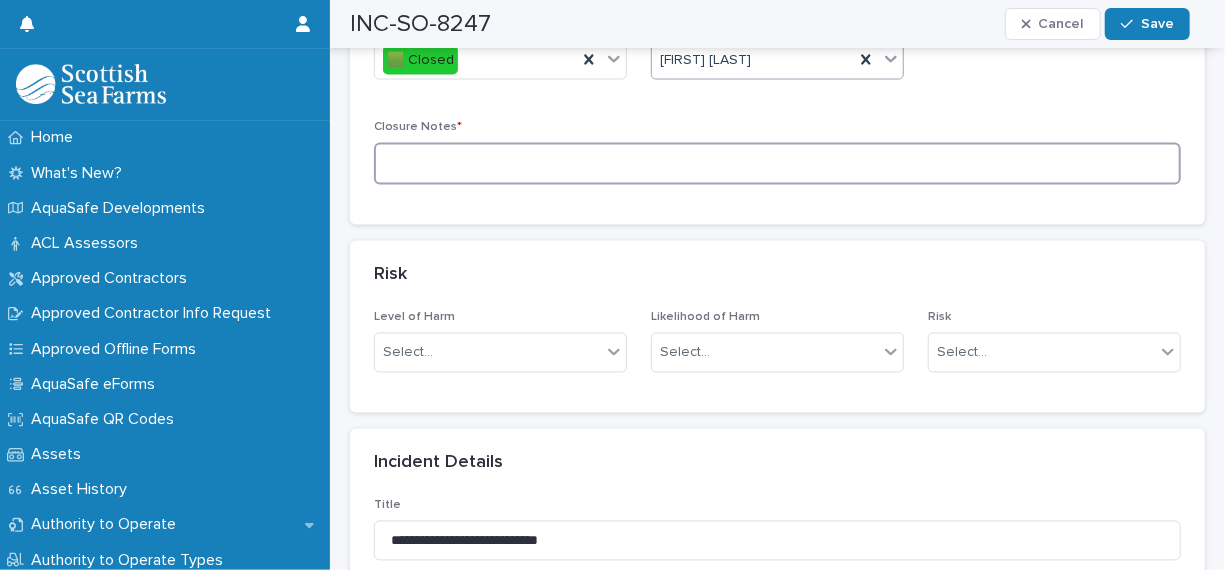 click at bounding box center [777, 164] 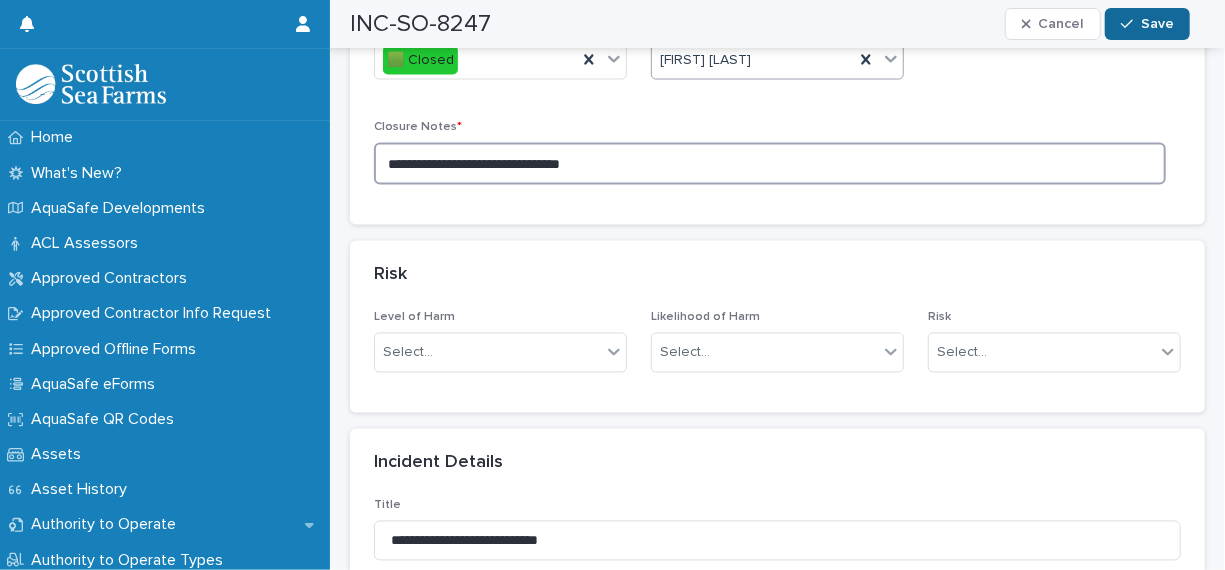 type on "**********" 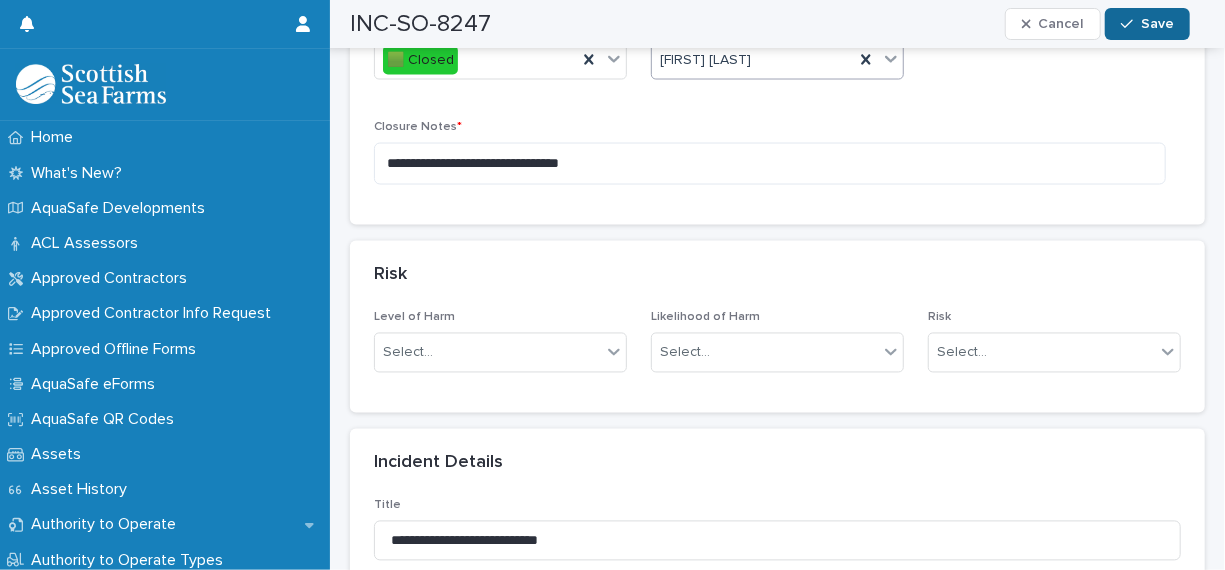 click on "Save" at bounding box center [1147, 24] 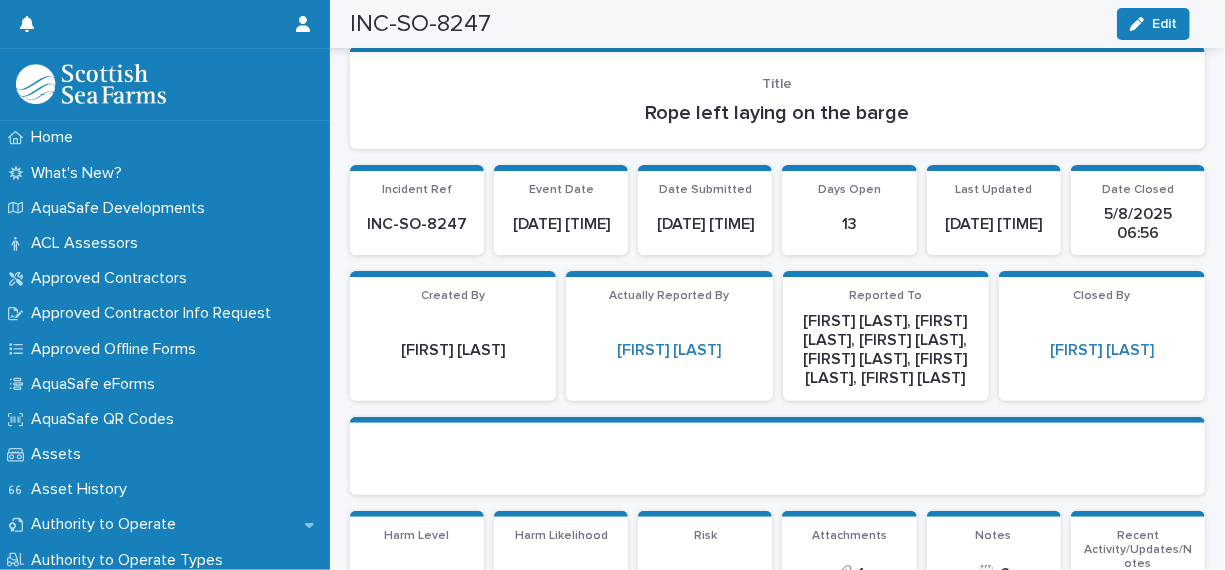 scroll, scrollTop: 0, scrollLeft: 0, axis: both 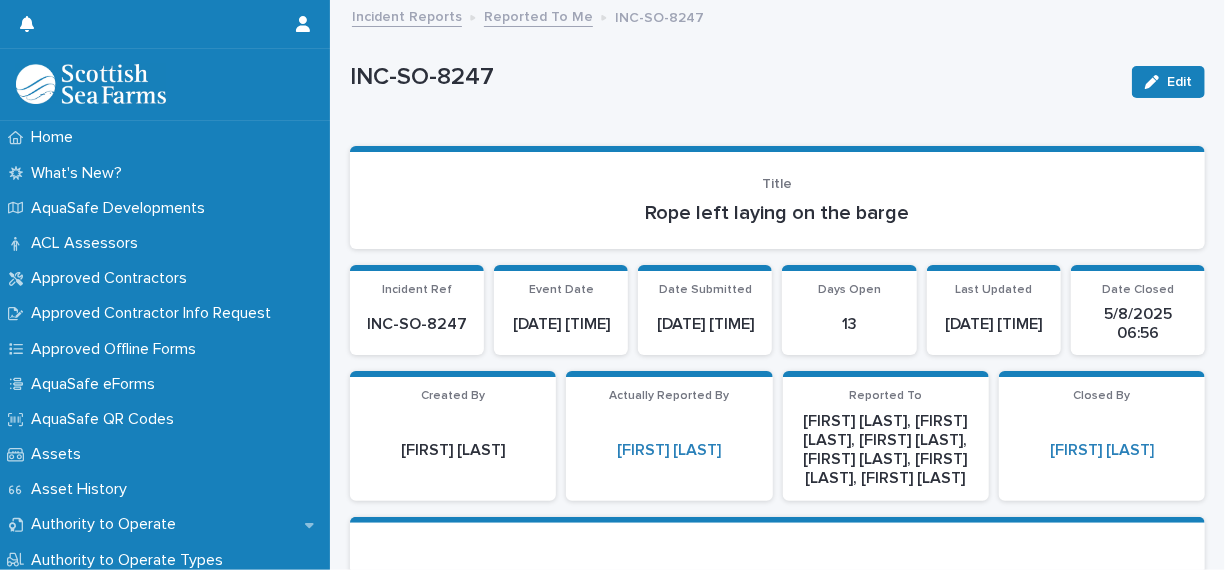 click on "Reported To Me" at bounding box center (538, 15) 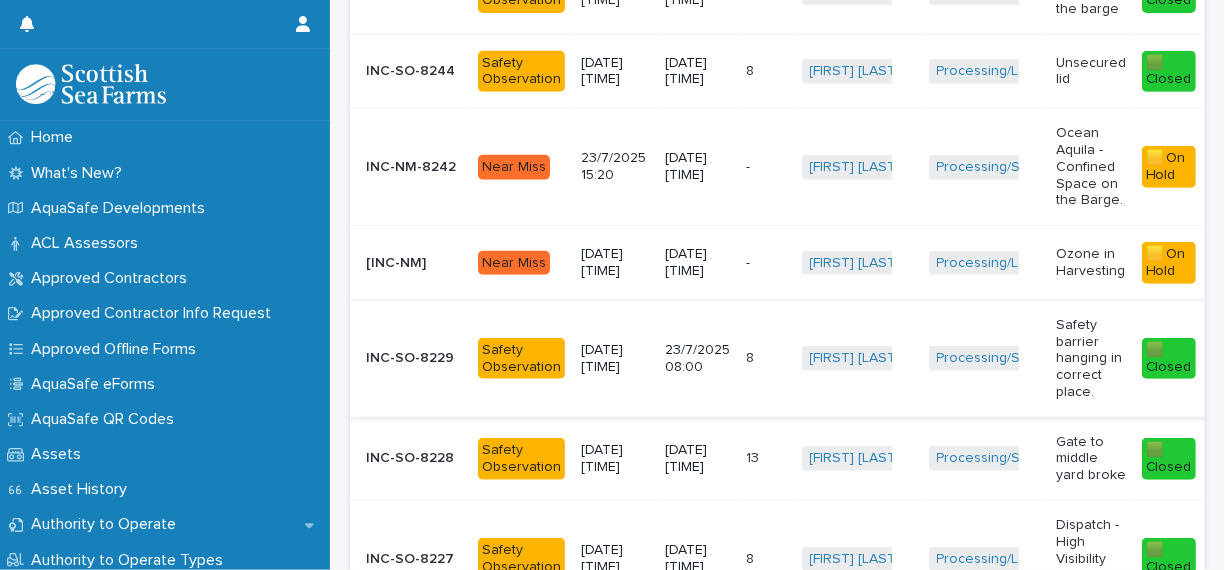 scroll, scrollTop: 1030, scrollLeft: 0, axis: vertical 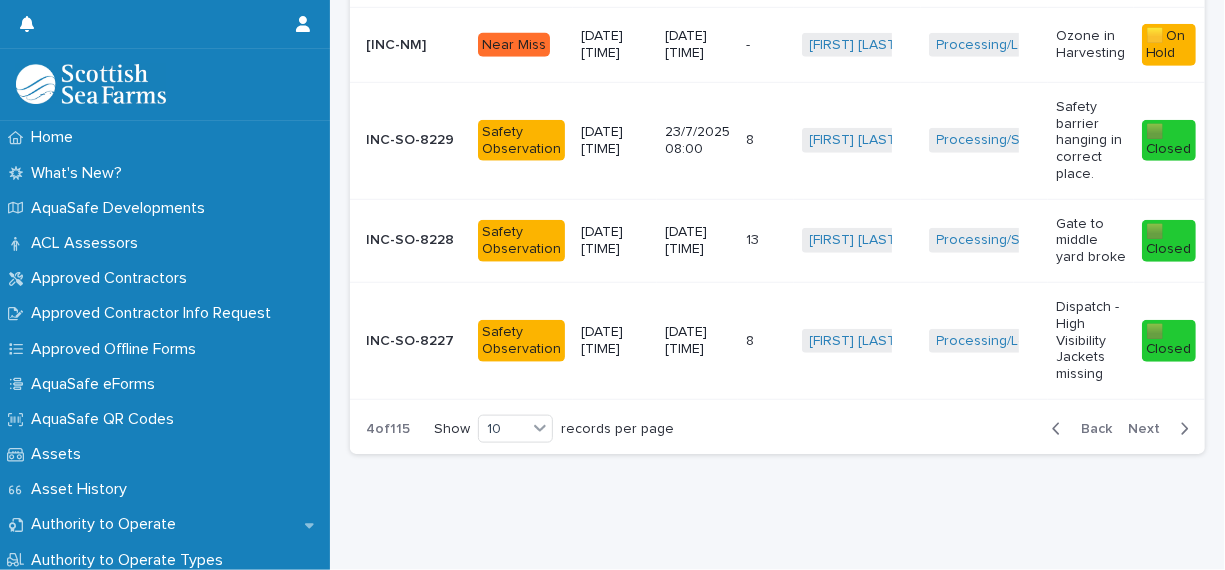 click on "Back" at bounding box center (1090, 429) 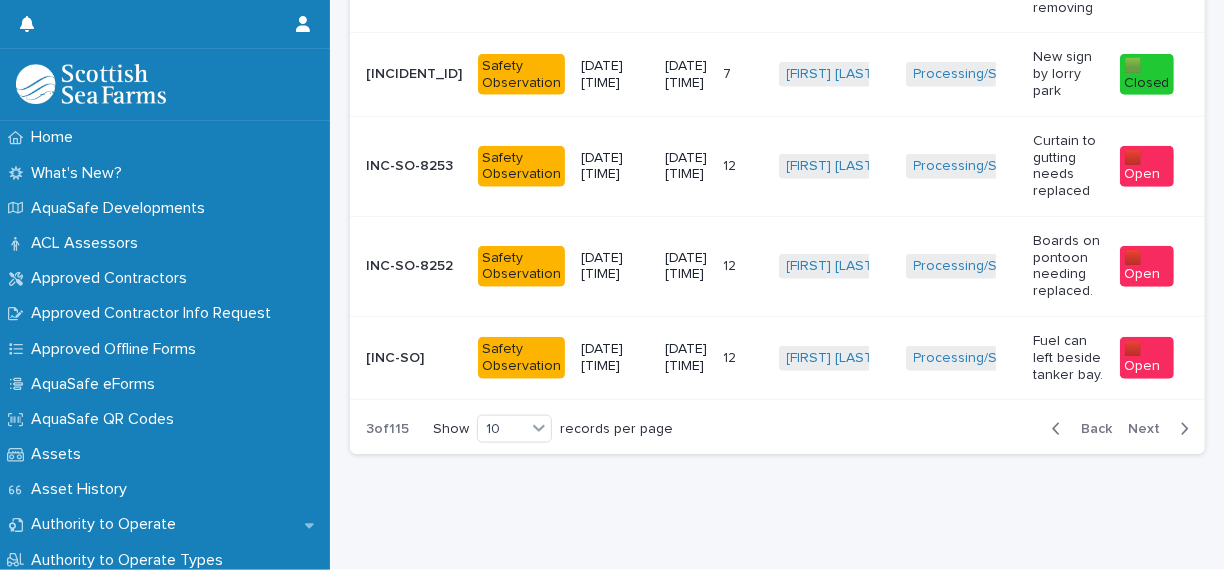 scroll, scrollTop: 989, scrollLeft: 0, axis: vertical 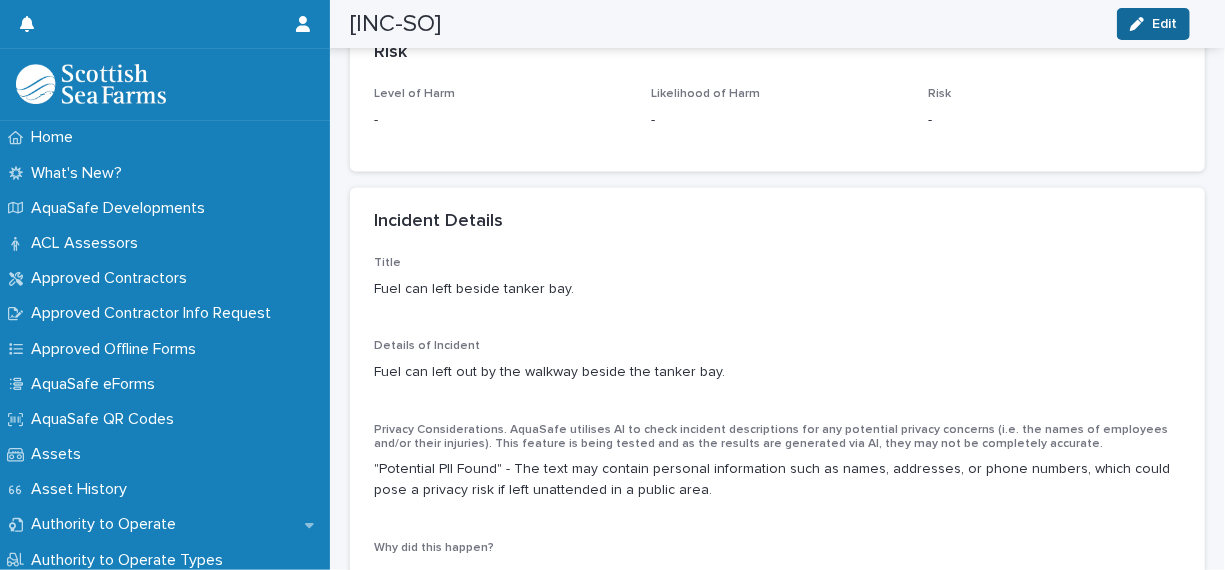 click on "Edit" at bounding box center (1164, 24) 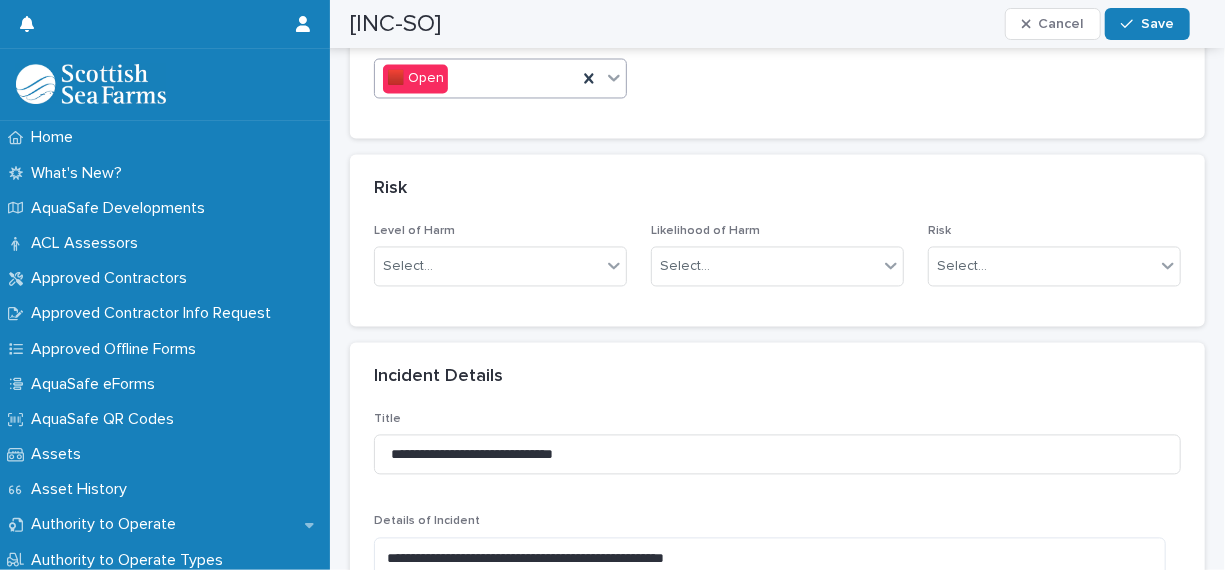 click 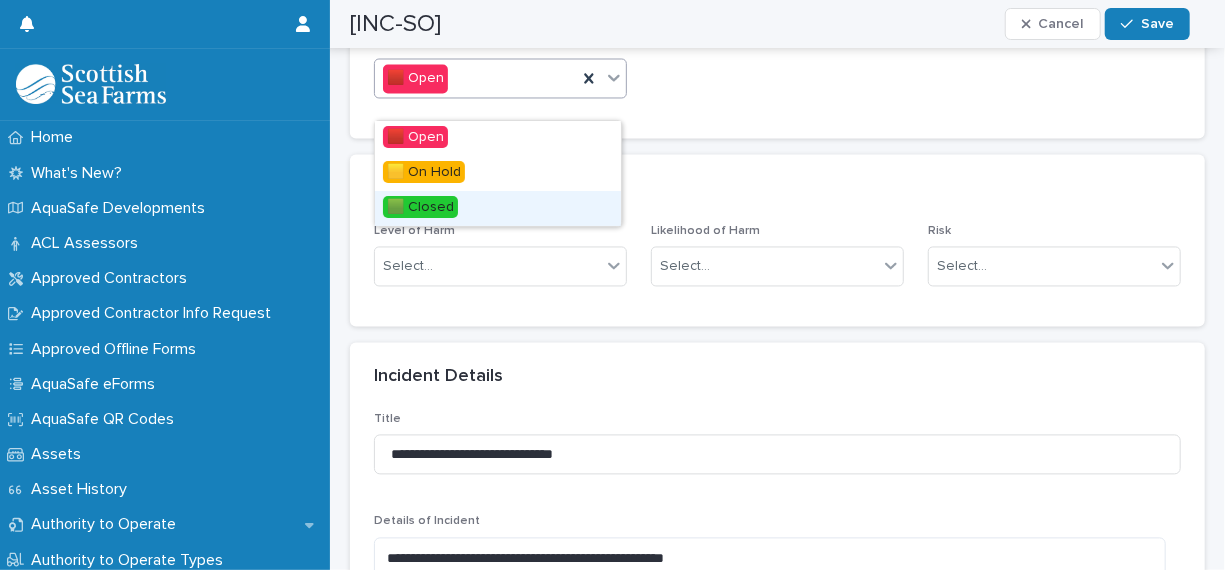 click on "🟩 Closed" at bounding box center (498, 208) 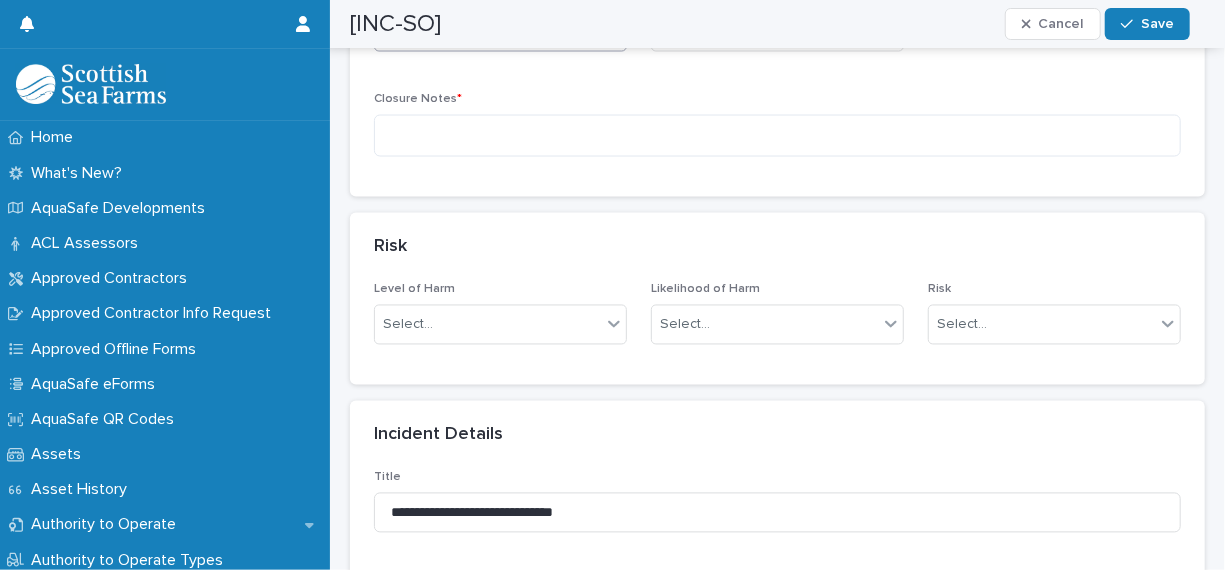 scroll, scrollTop: 1600, scrollLeft: 0, axis: vertical 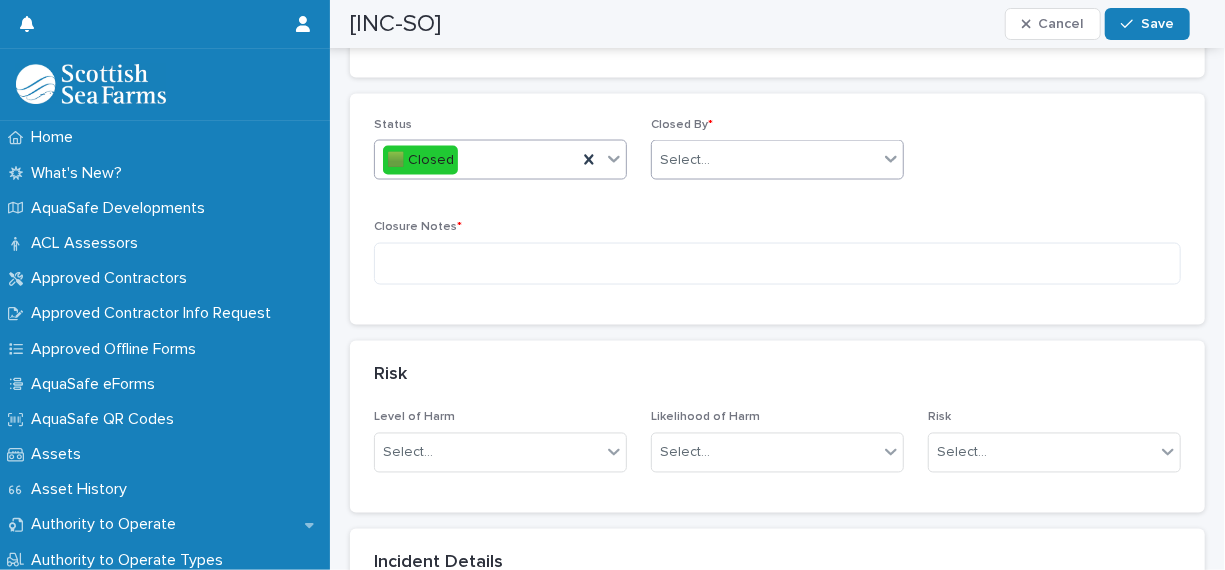click on "Select..." at bounding box center (685, 160) 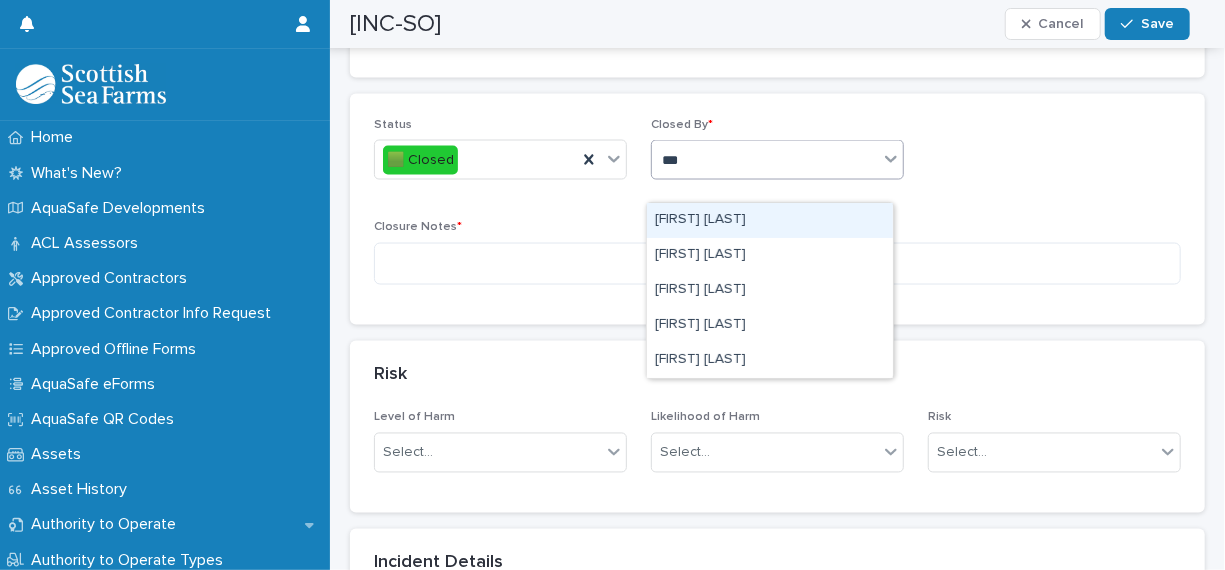 type on "****" 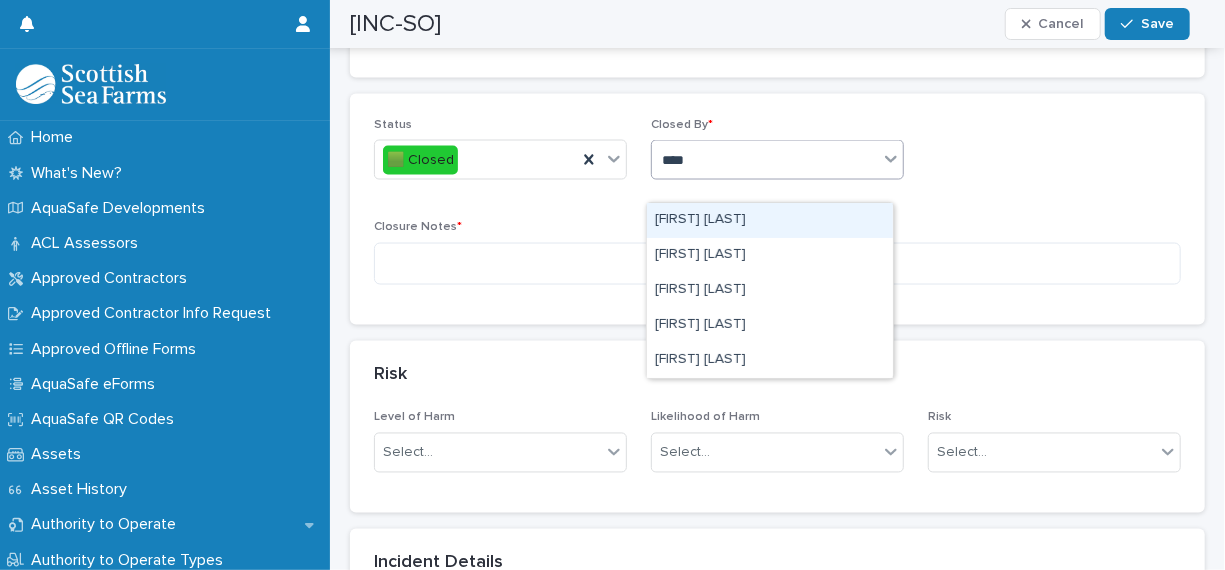click on "[FIRST] [LAST]" at bounding box center (770, 220) 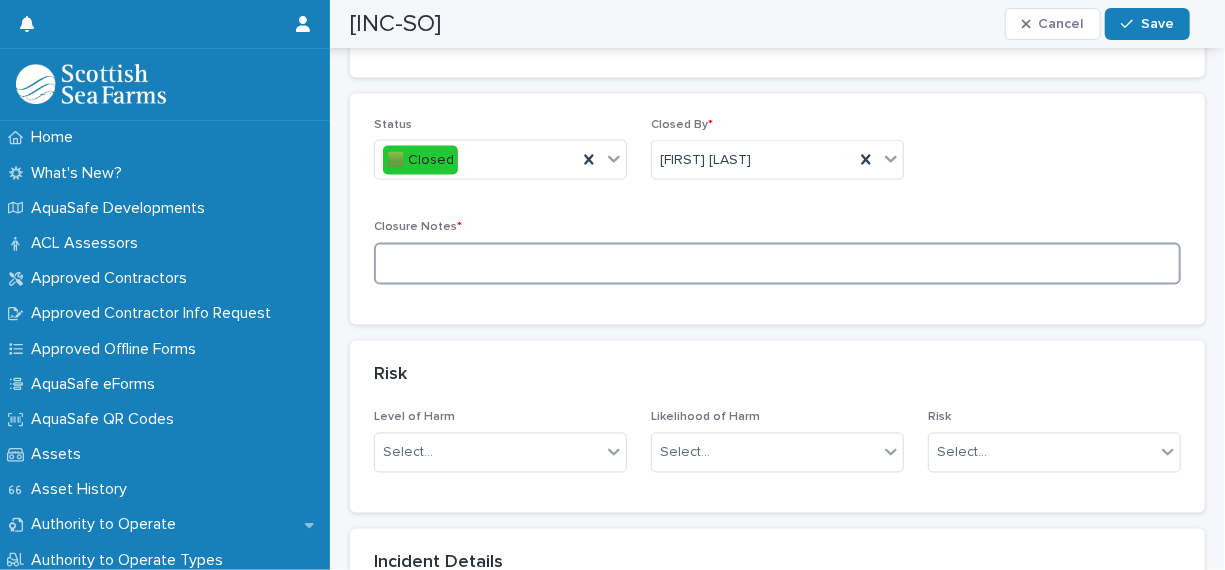 click at bounding box center [777, 264] 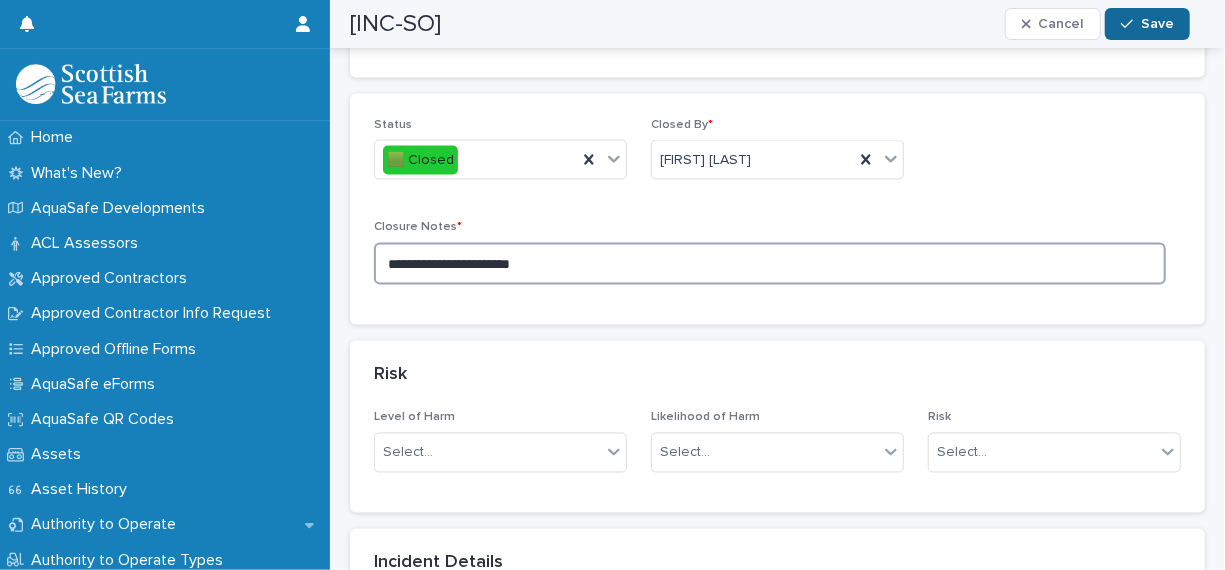 type on "**********" 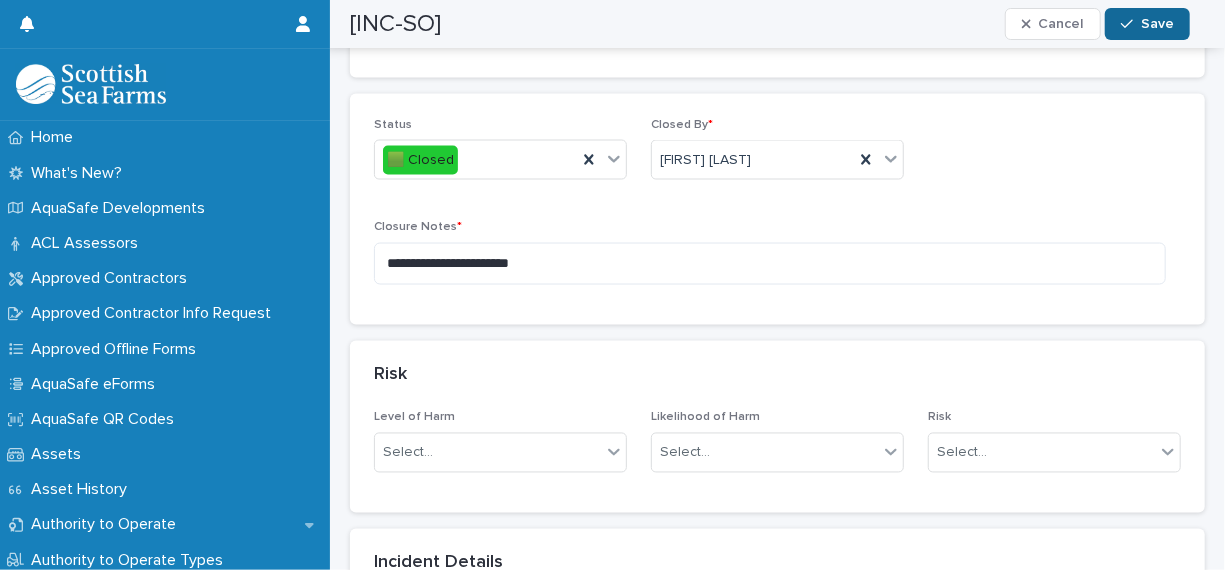 click at bounding box center (1131, 24) 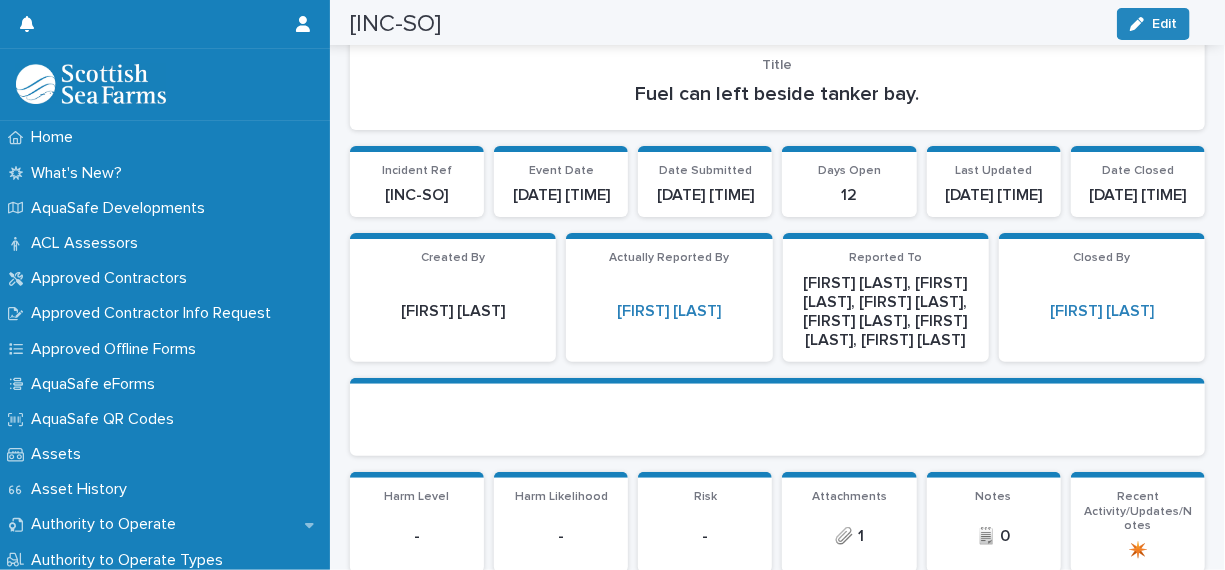 scroll, scrollTop: 0, scrollLeft: 0, axis: both 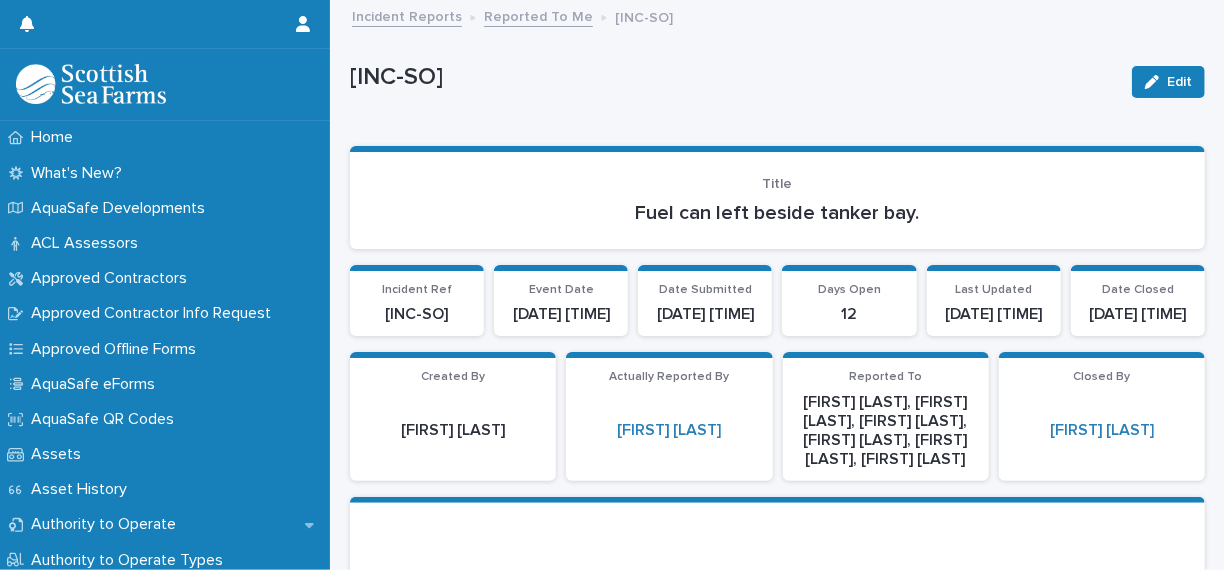 click on "Reported To Me" at bounding box center (538, 15) 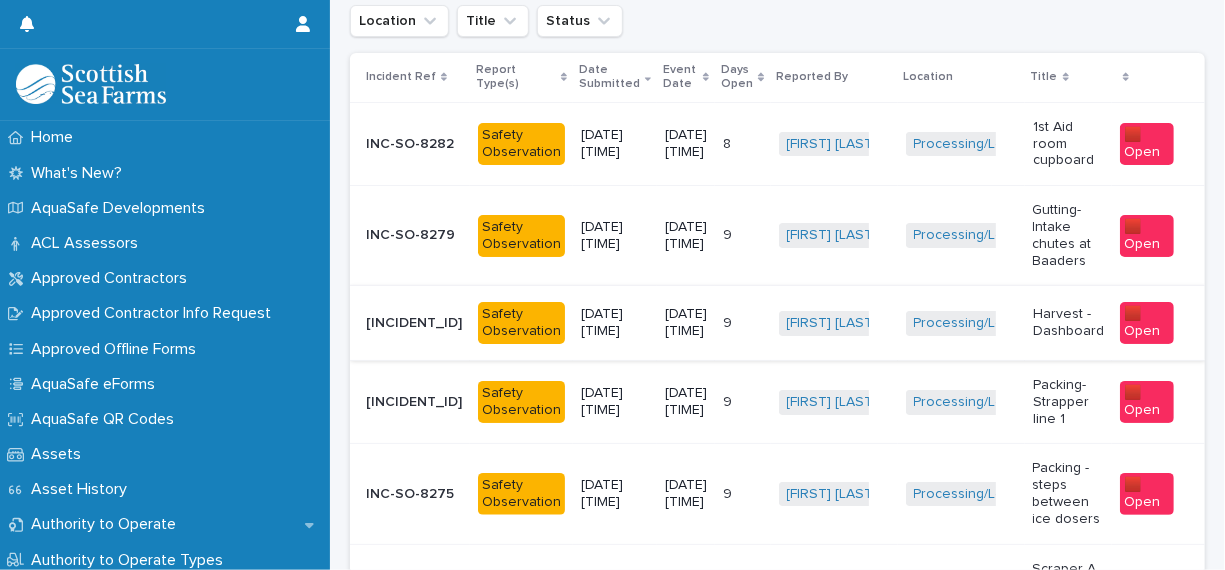scroll, scrollTop: 300, scrollLeft: 0, axis: vertical 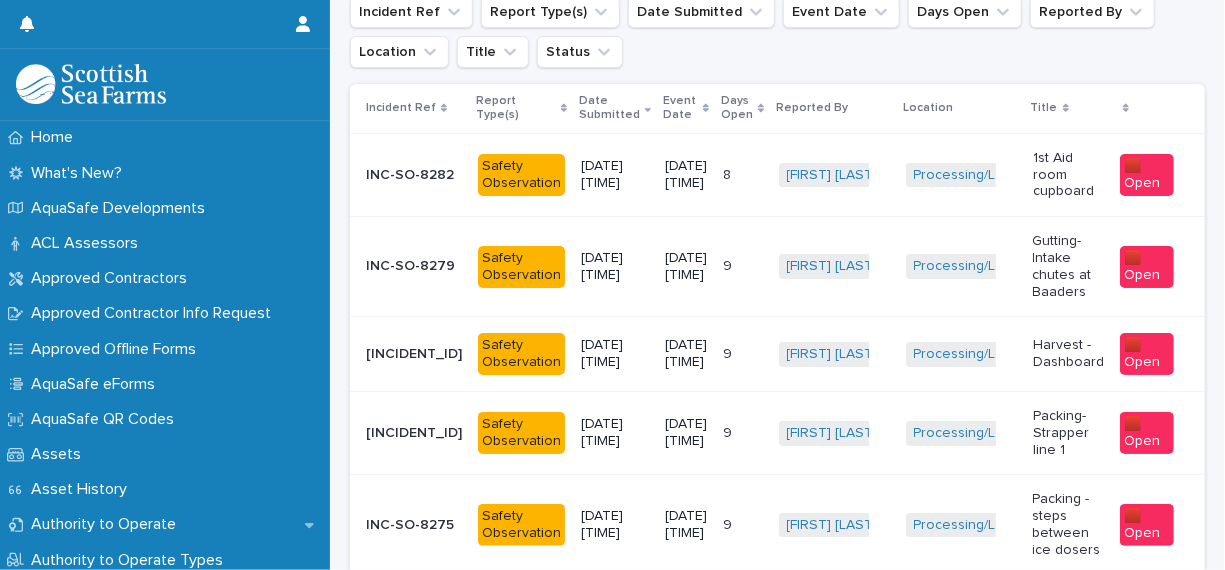 click on "[FIRST] [LAST]   + 0" at bounding box center [834, 175] 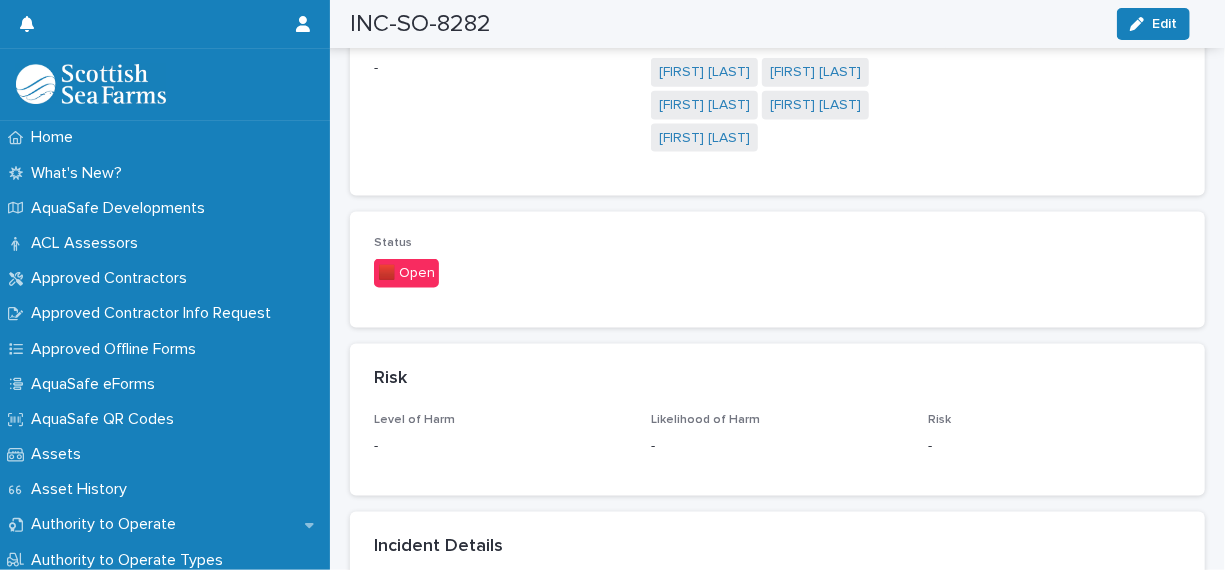 scroll, scrollTop: 1100, scrollLeft: 0, axis: vertical 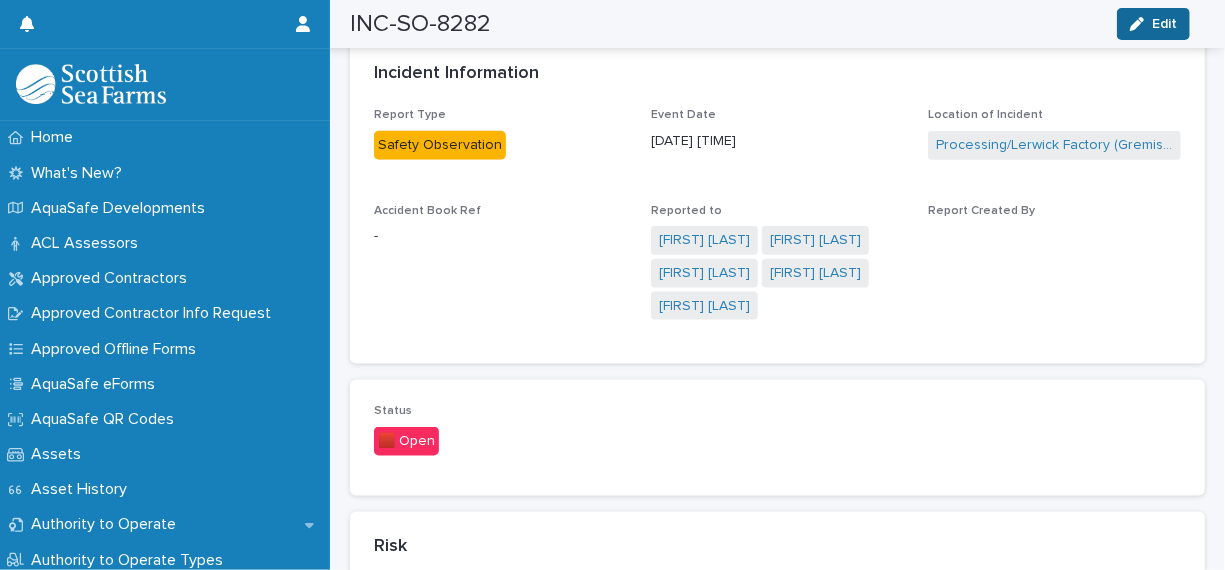 click on "Edit" at bounding box center (1164, 24) 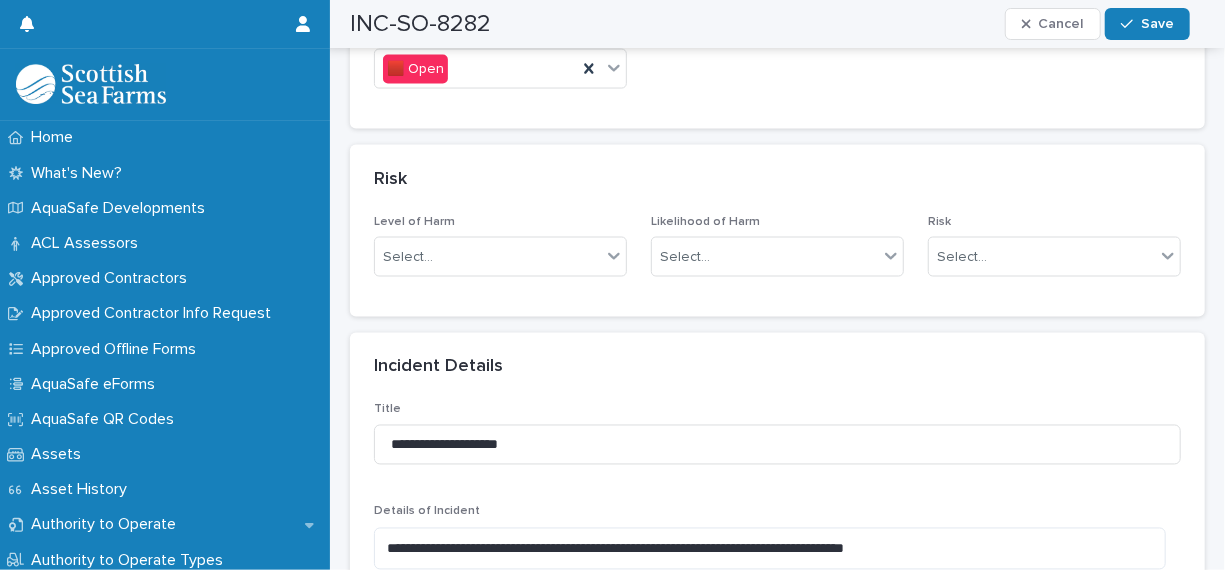 scroll, scrollTop: 1500, scrollLeft: 0, axis: vertical 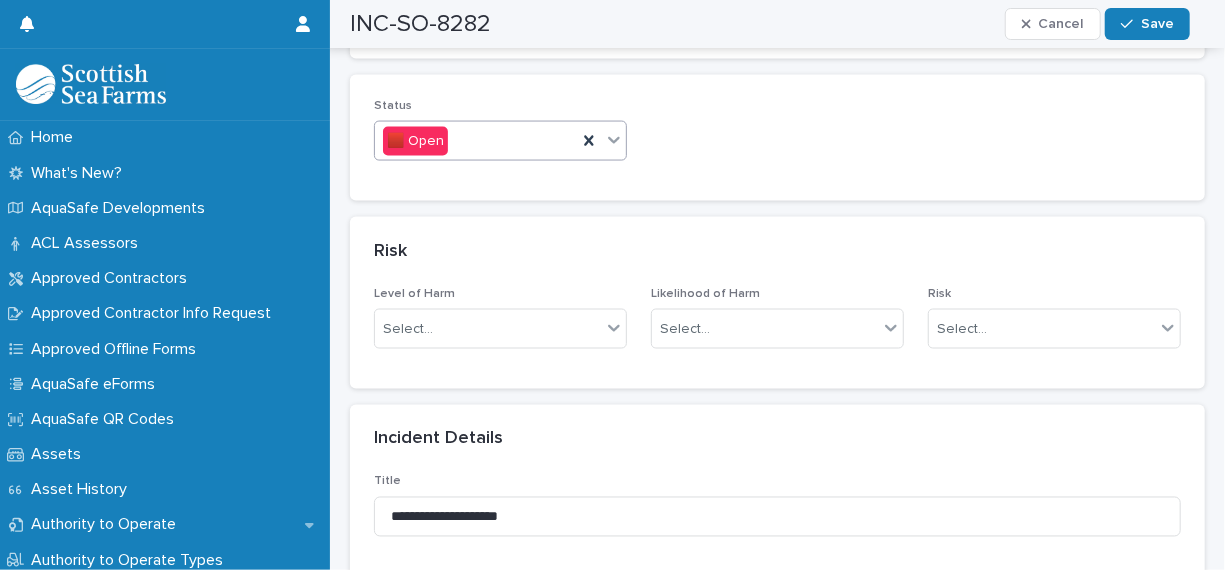 click 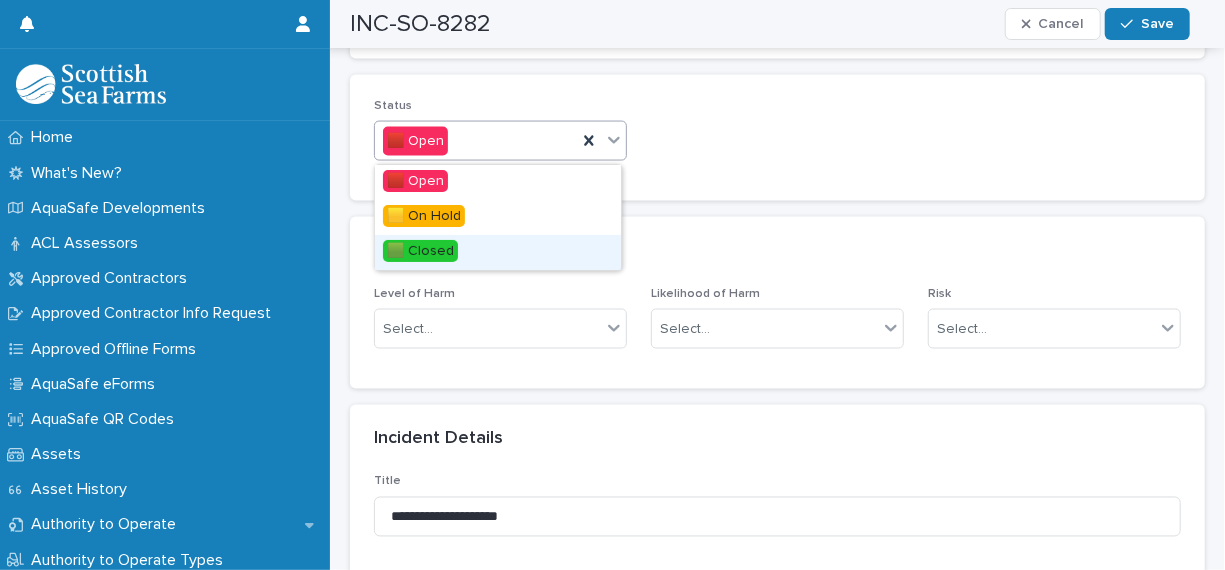 click on "🟩 Closed" at bounding box center [498, 252] 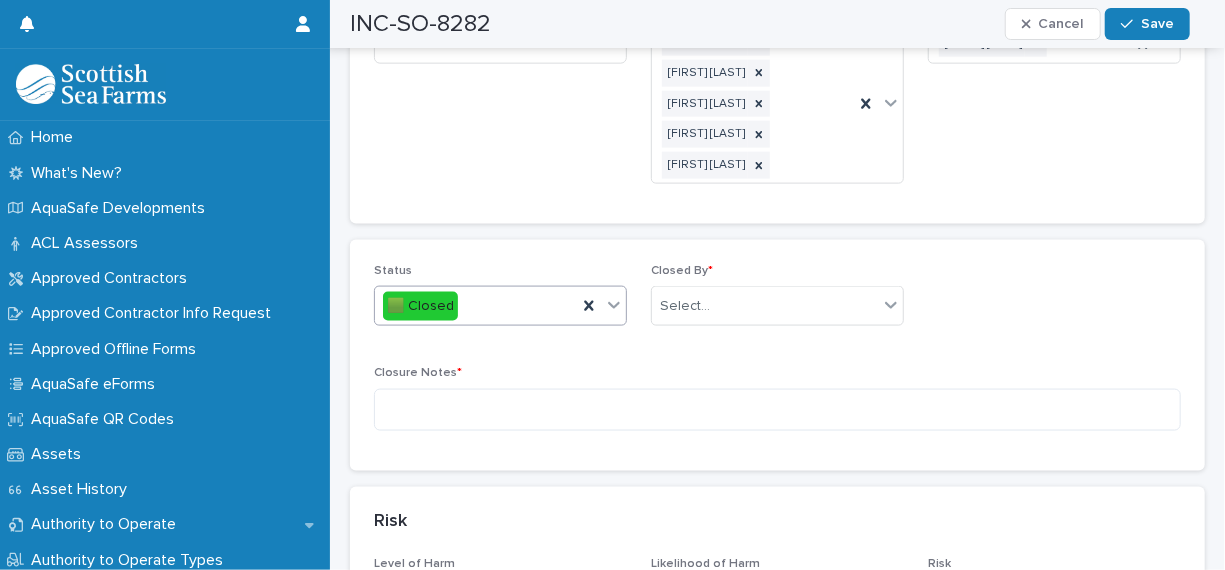 scroll, scrollTop: 1200, scrollLeft: 0, axis: vertical 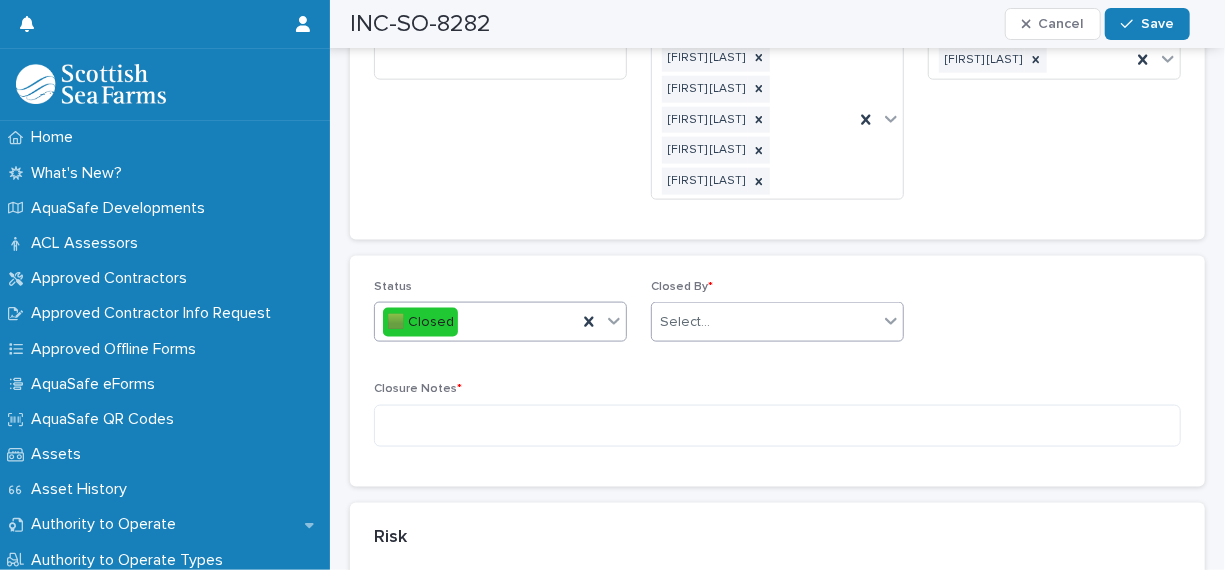 click on "Select..." at bounding box center [765, 322] 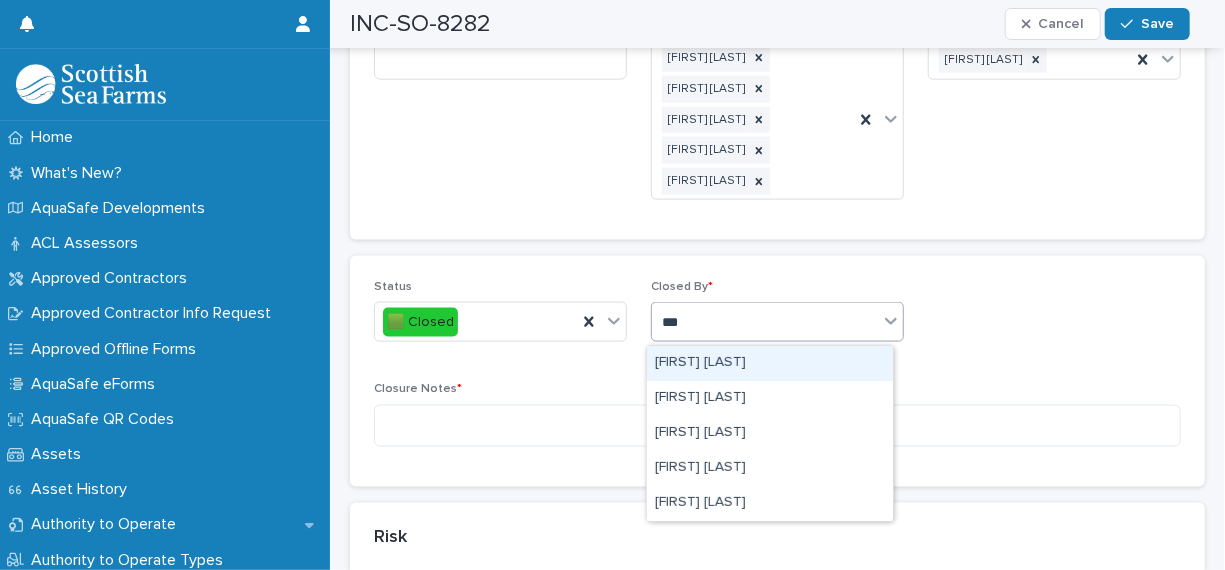 type on "****" 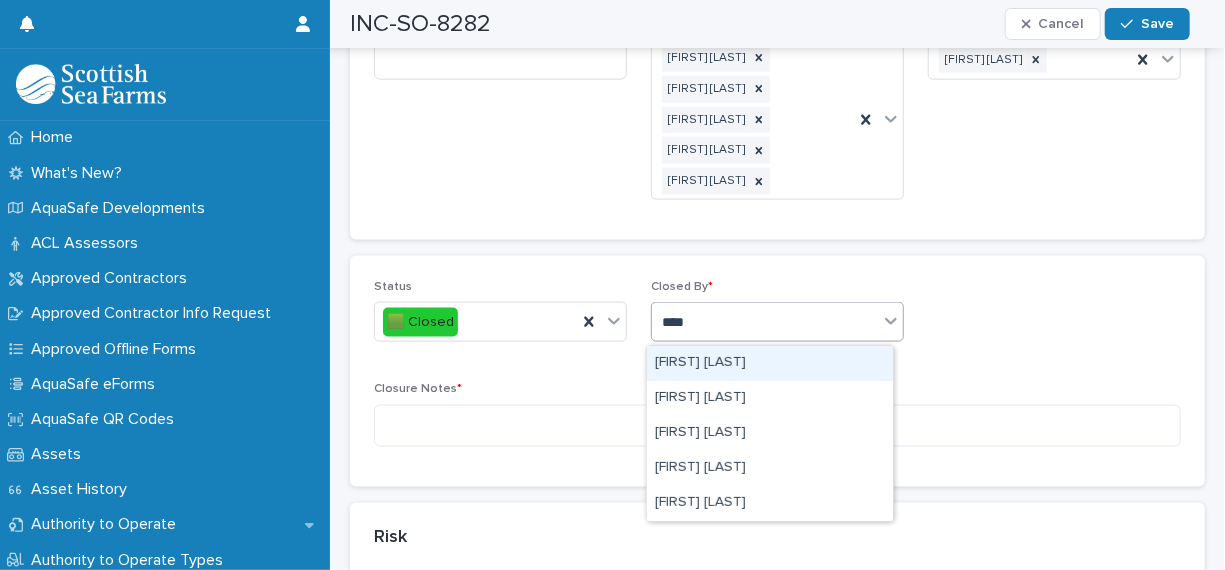 click on "[FIRST] [LAST]" at bounding box center [770, 363] 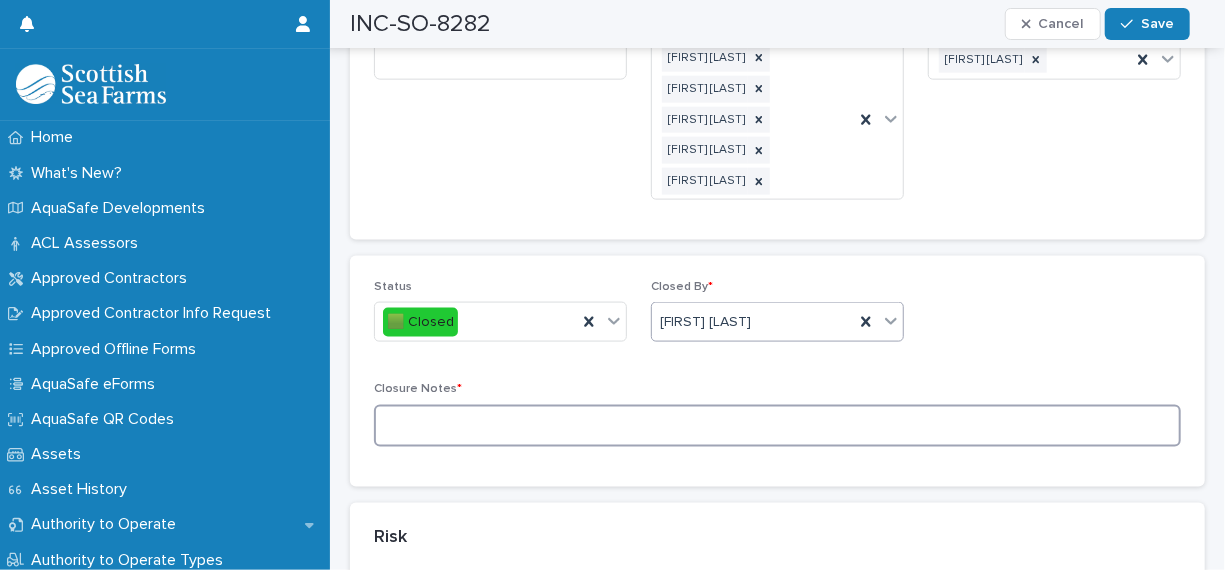 click at bounding box center (777, 426) 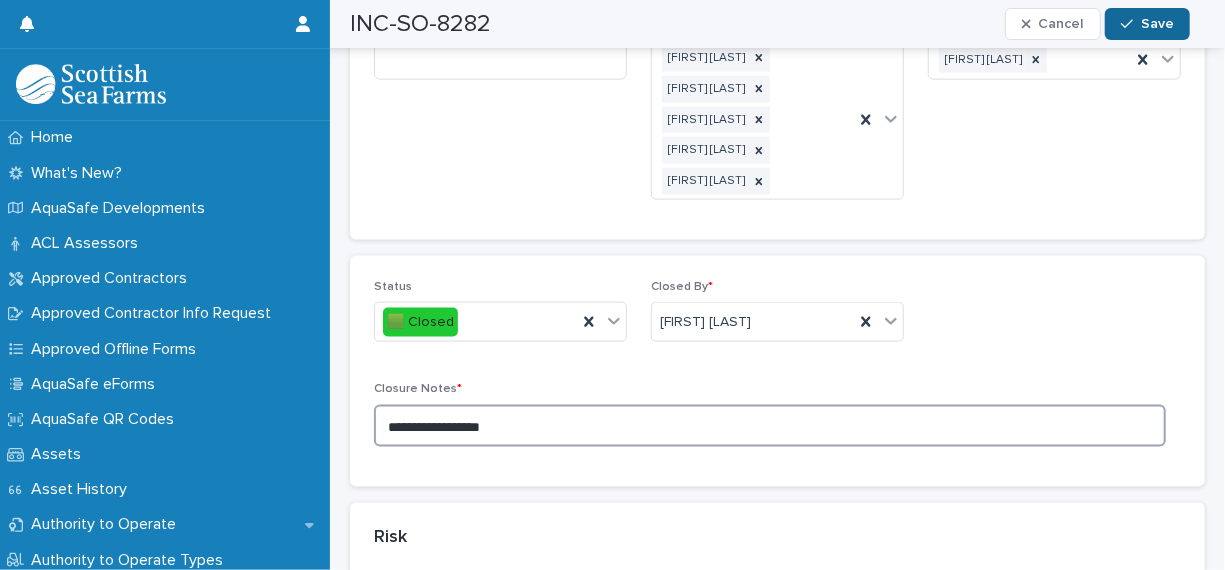 type on "**********" 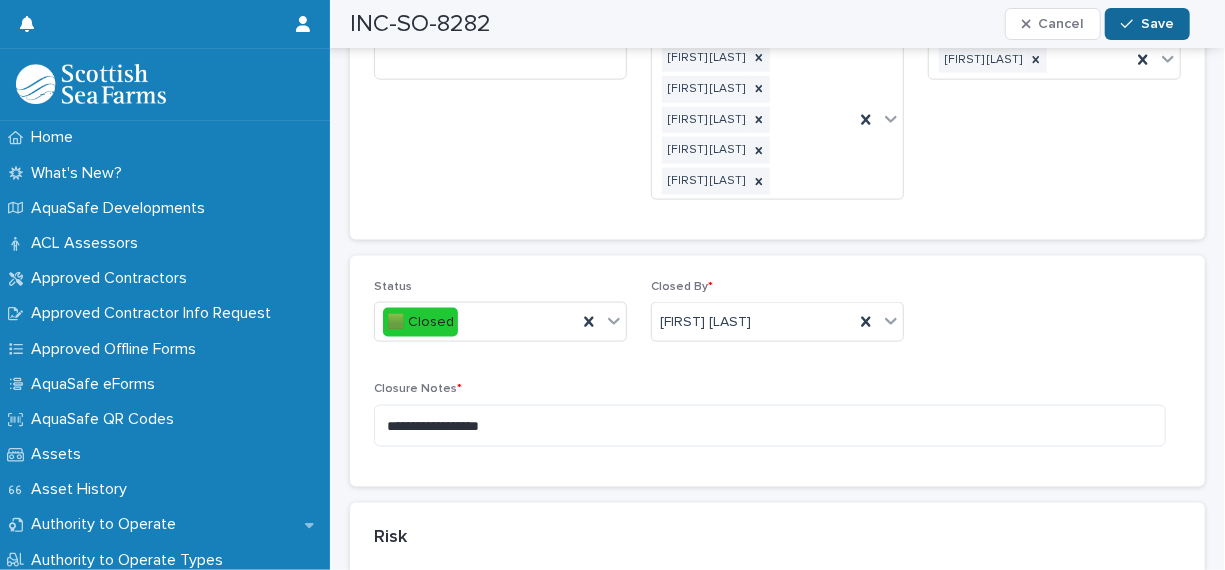 click on "Save" at bounding box center [1157, 24] 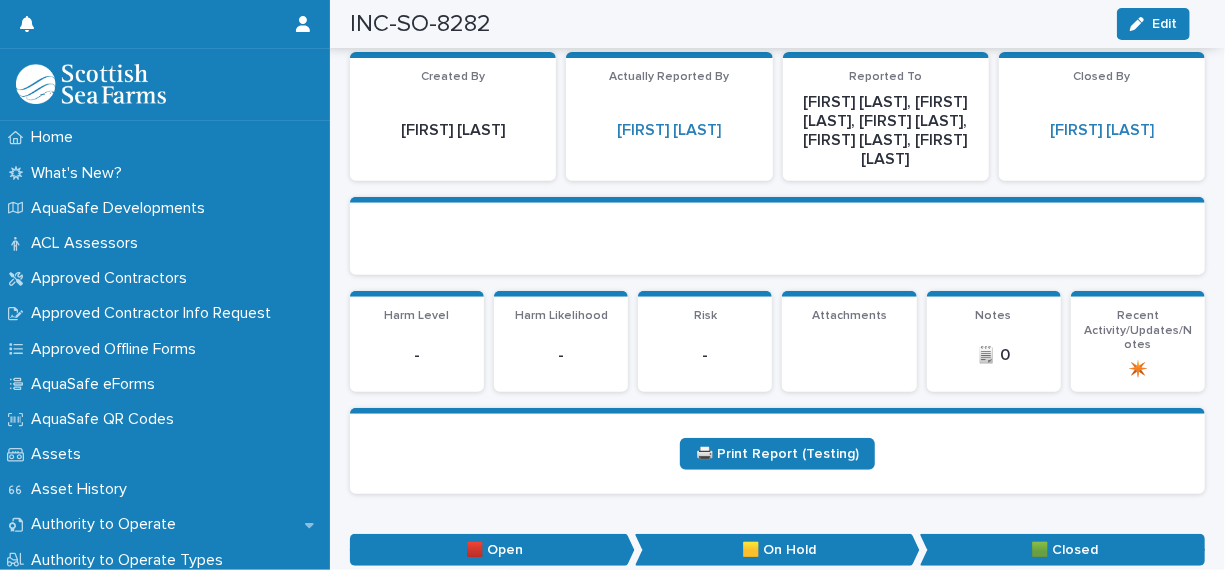 scroll, scrollTop: 0, scrollLeft: 0, axis: both 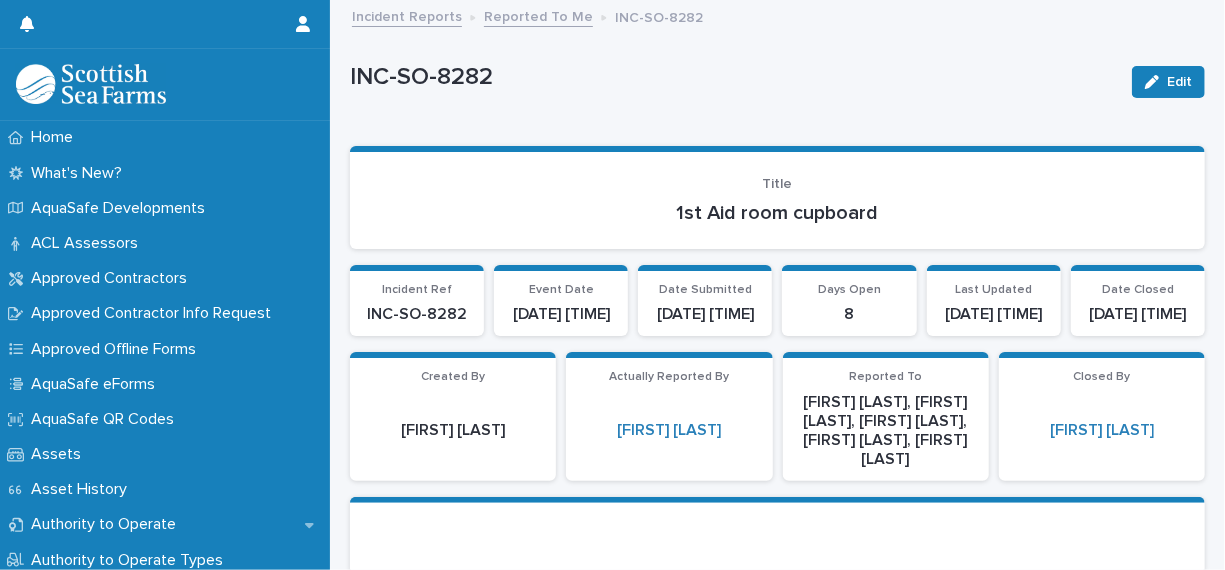 click on "Reported To Me" at bounding box center (538, 15) 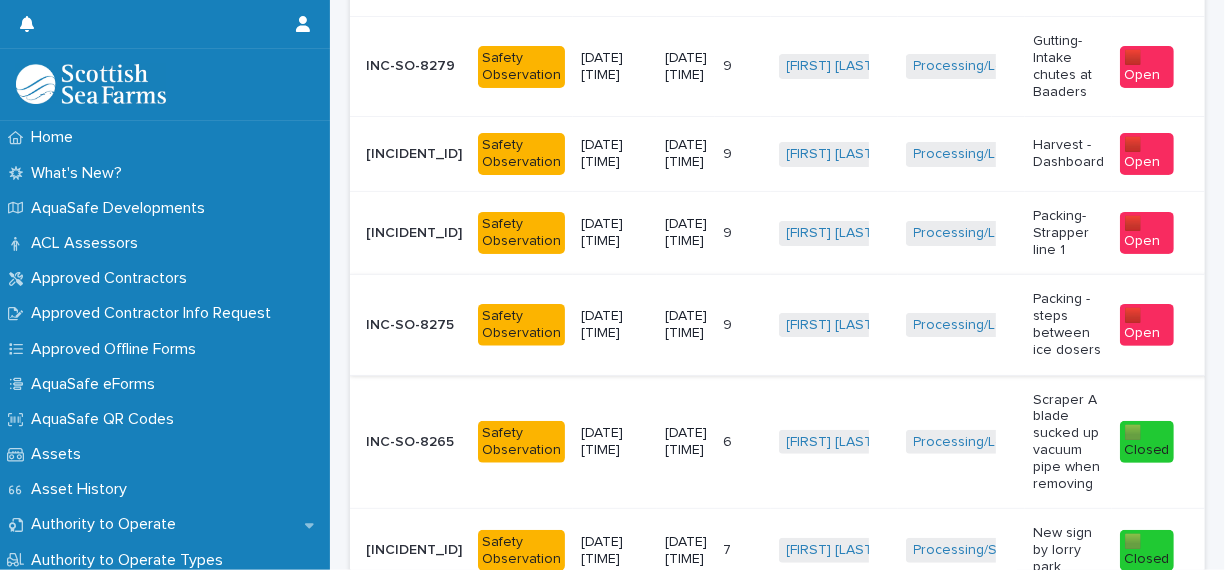 scroll, scrollTop: 400, scrollLeft: 0, axis: vertical 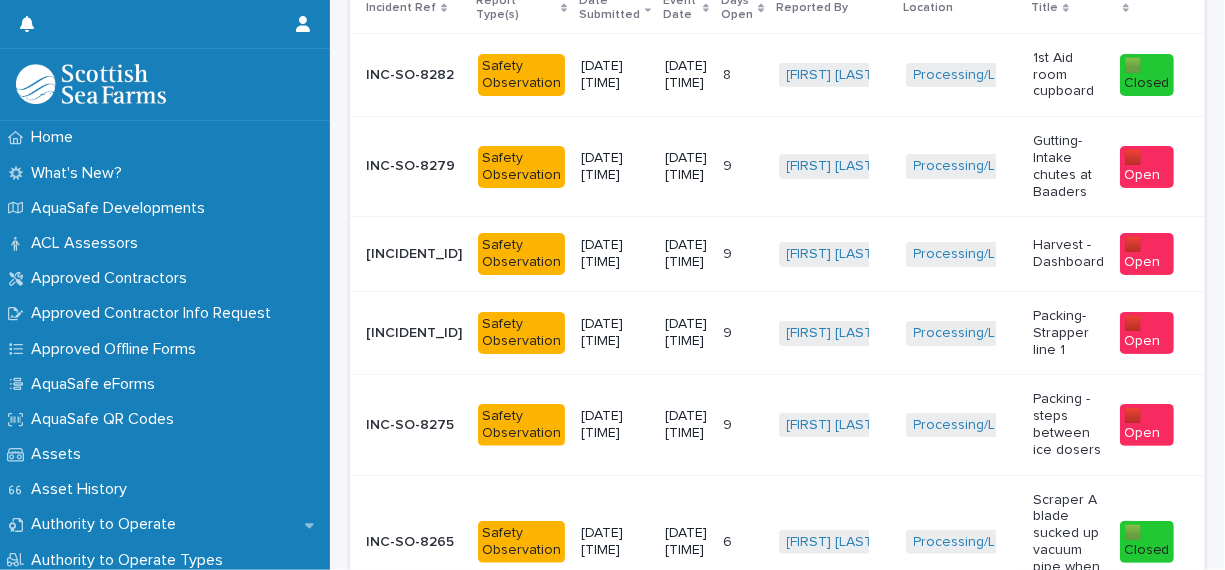 click on "[FIRST] [LAST]   + 0" at bounding box center (834, 254) 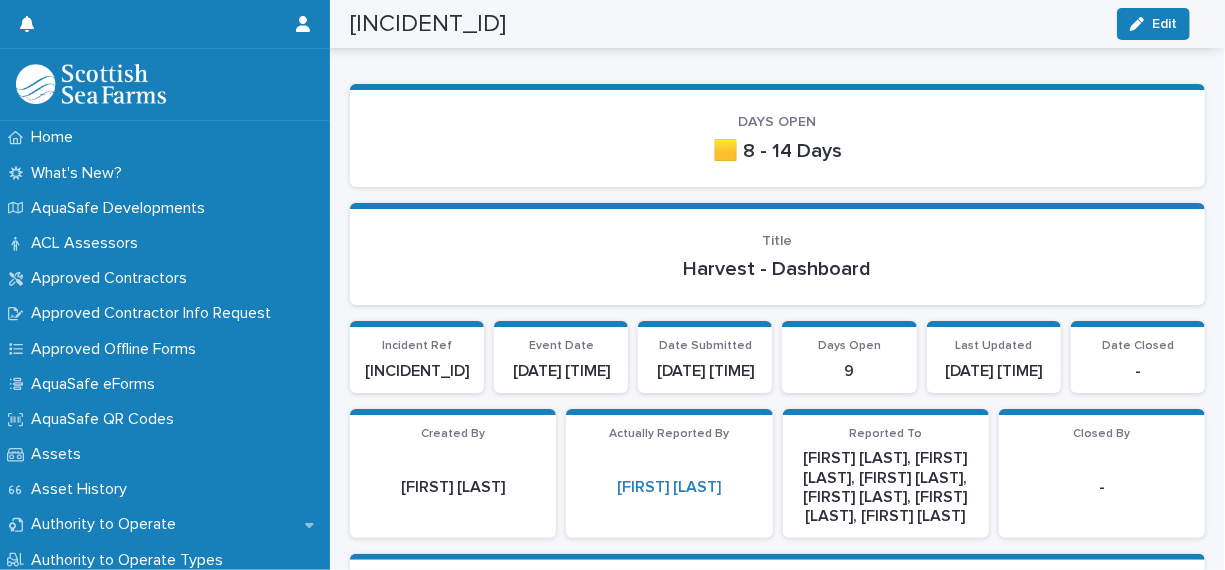 scroll, scrollTop: 0, scrollLeft: 0, axis: both 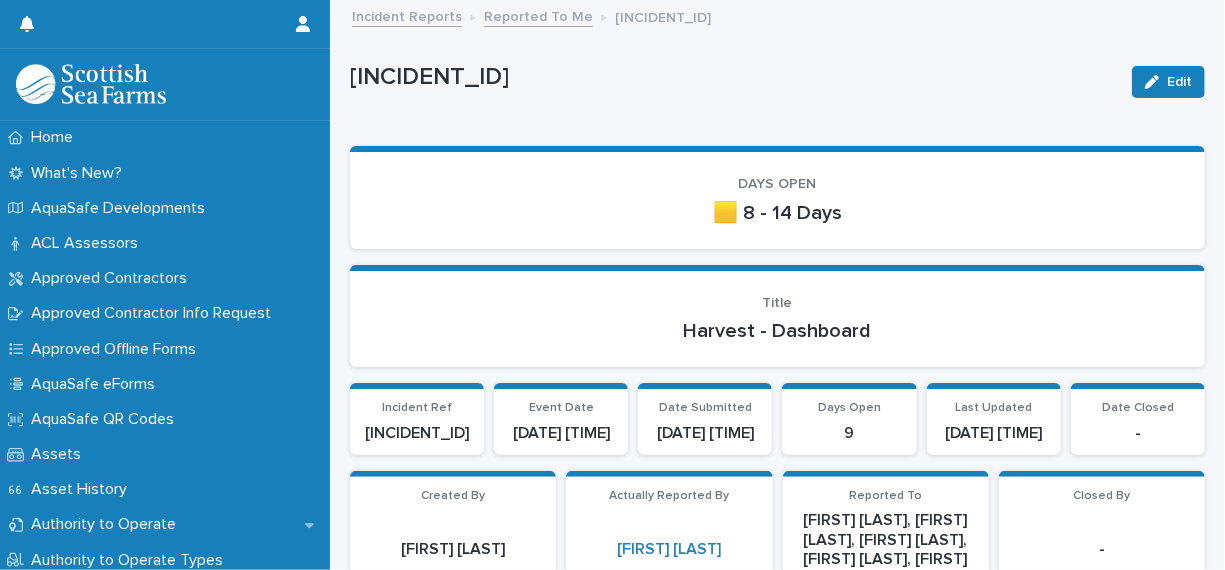 click on "Reported To Me" at bounding box center (538, 15) 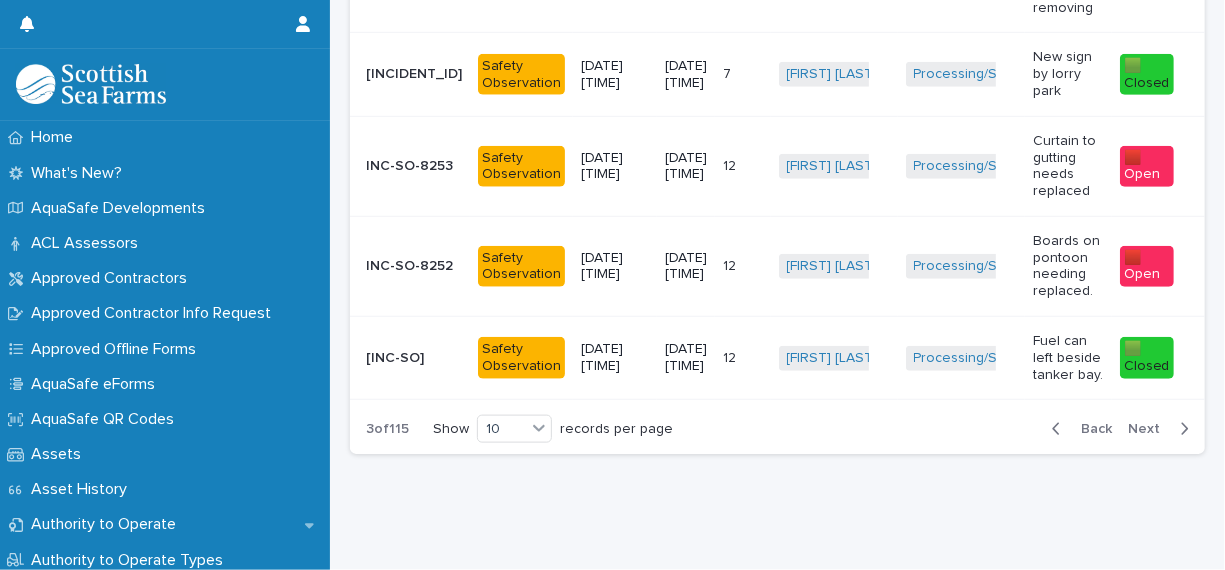 scroll, scrollTop: 989, scrollLeft: 0, axis: vertical 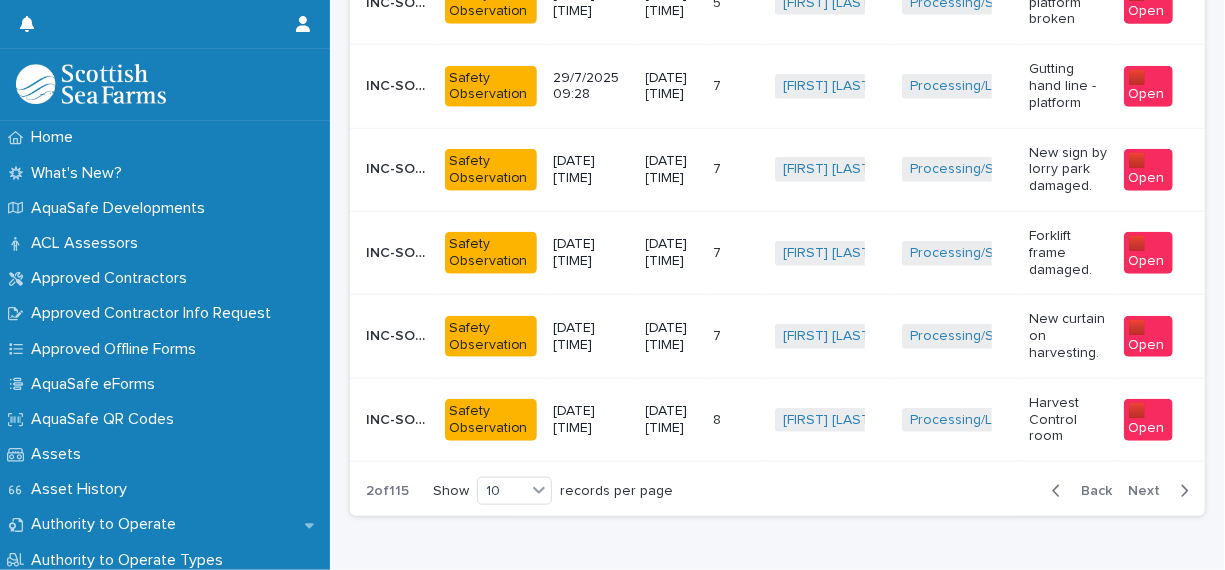 click on "[FIRST] [LAST]   + 0" at bounding box center [830, 252] 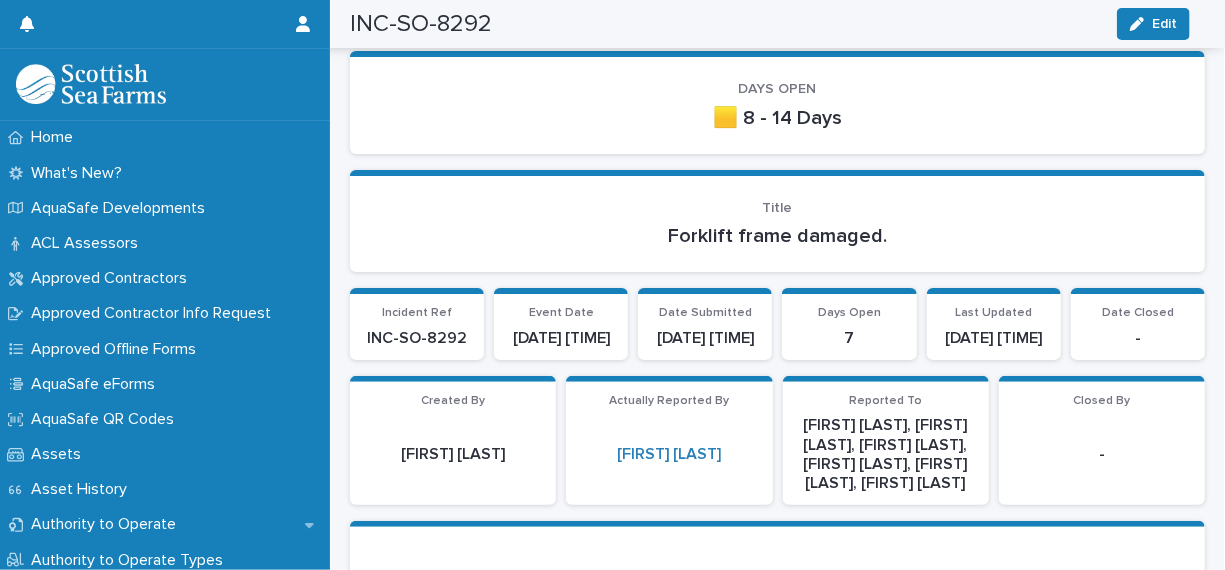 scroll, scrollTop: 0, scrollLeft: 0, axis: both 